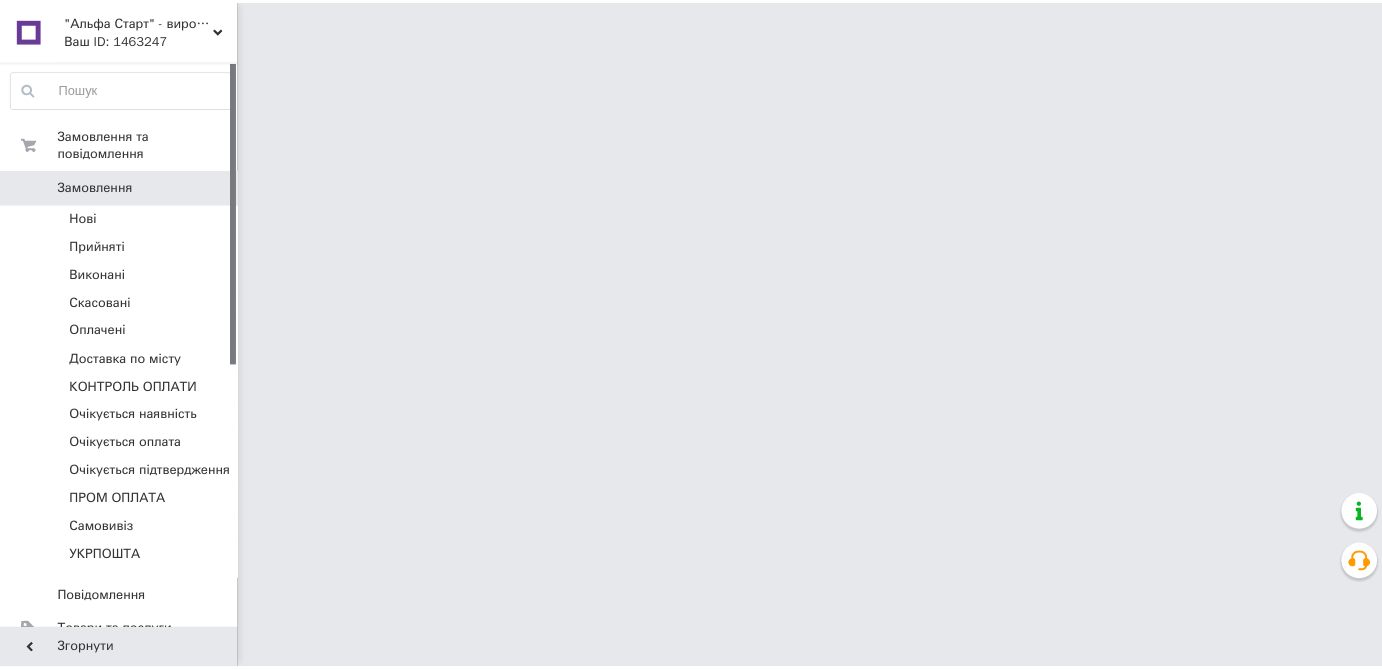 scroll, scrollTop: 0, scrollLeft: 0, axis: both 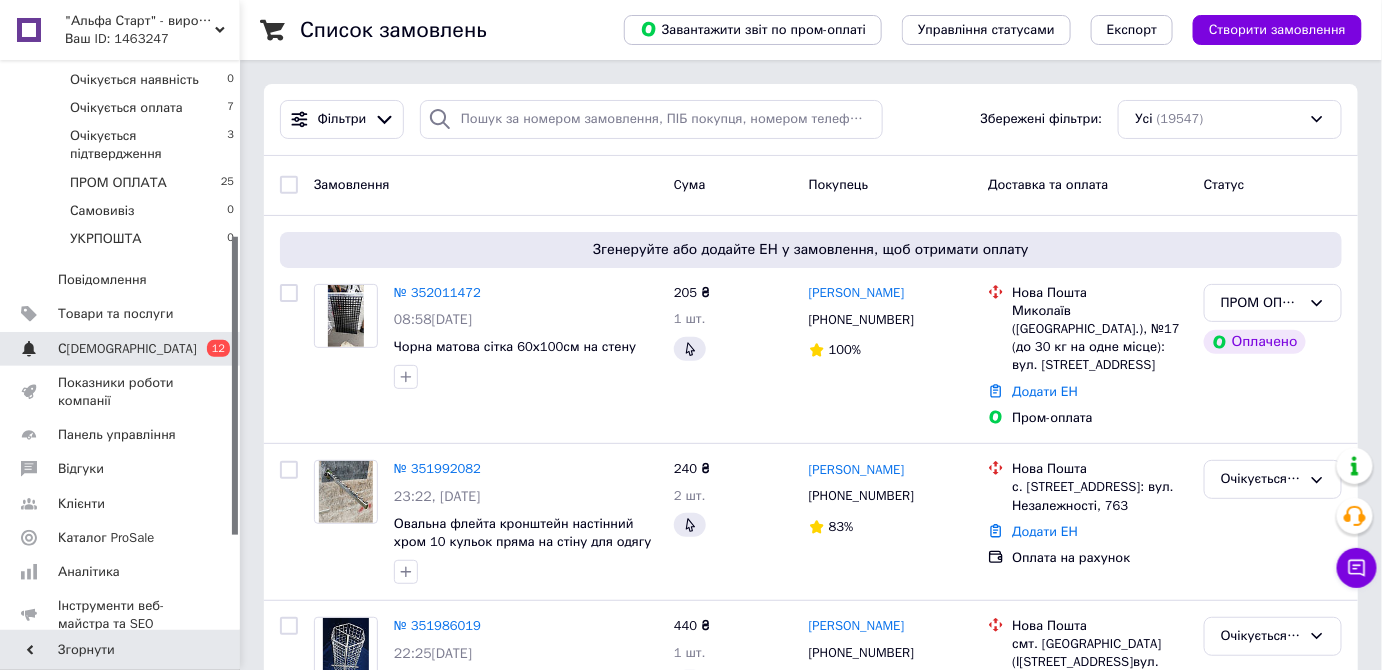 click on "С[DEMOGRAPHIC_DATA]" at bounding box center [127, 349] 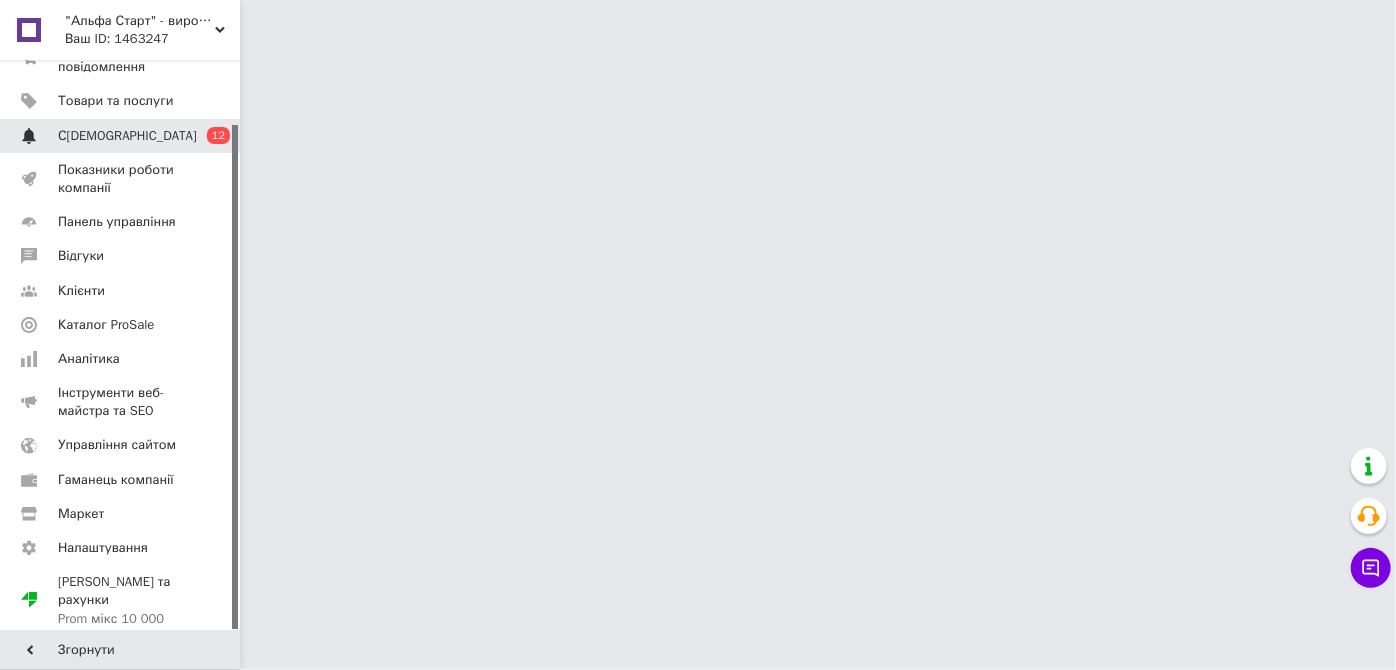 scroll, scrollTop: 72, scrollLeft: 0, axis: vertical 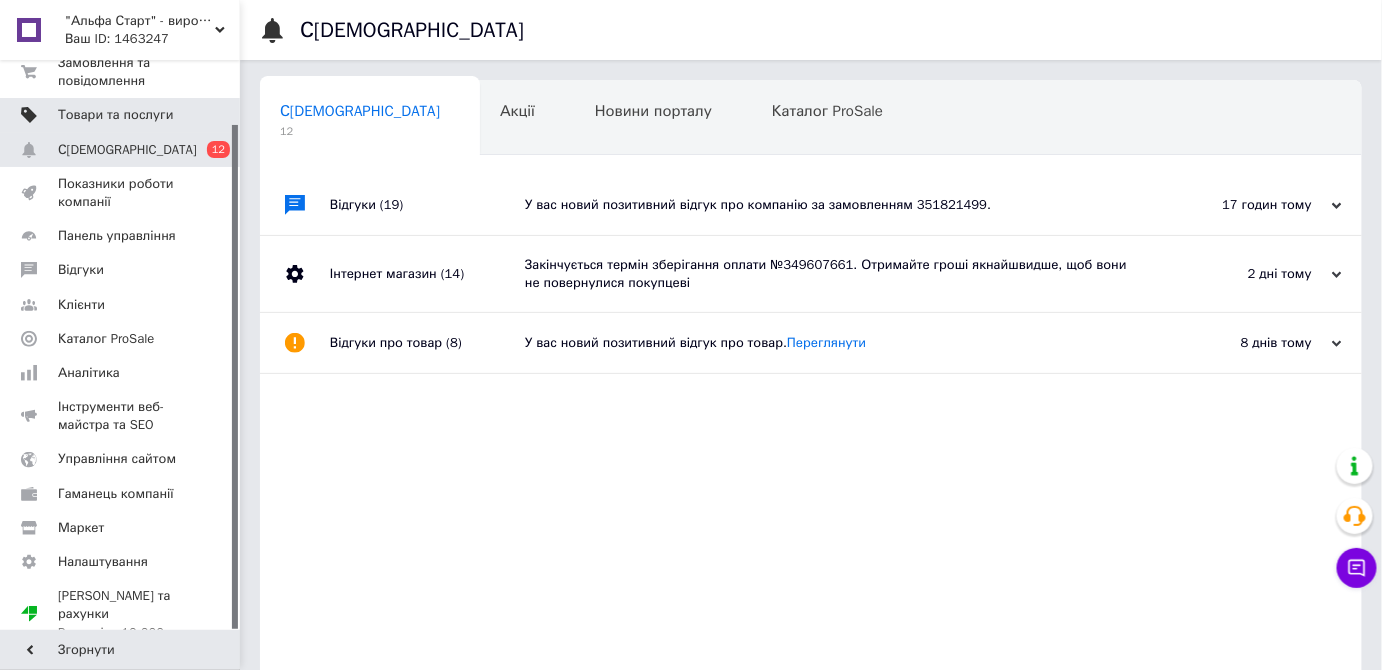 click on "Товари та послуги" at bounding box center [115, 115] 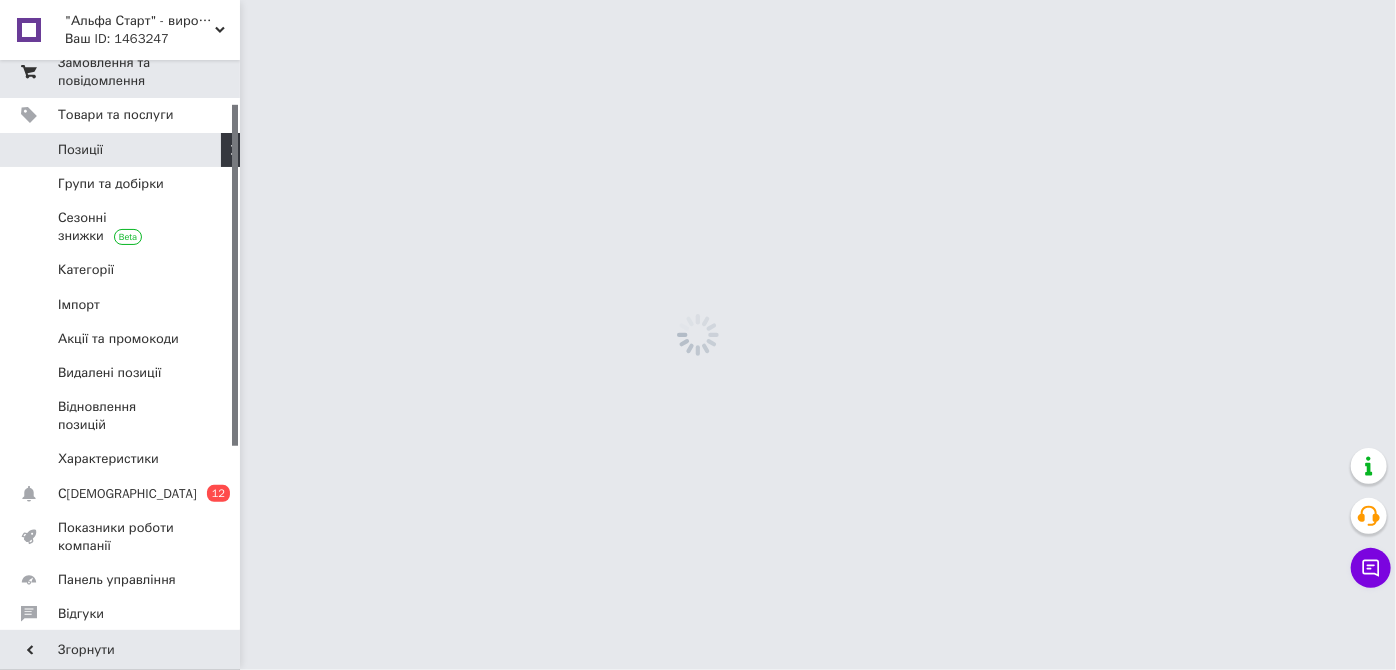 click on "Замовлення та повідомлення" at bounding box center [121, 72] 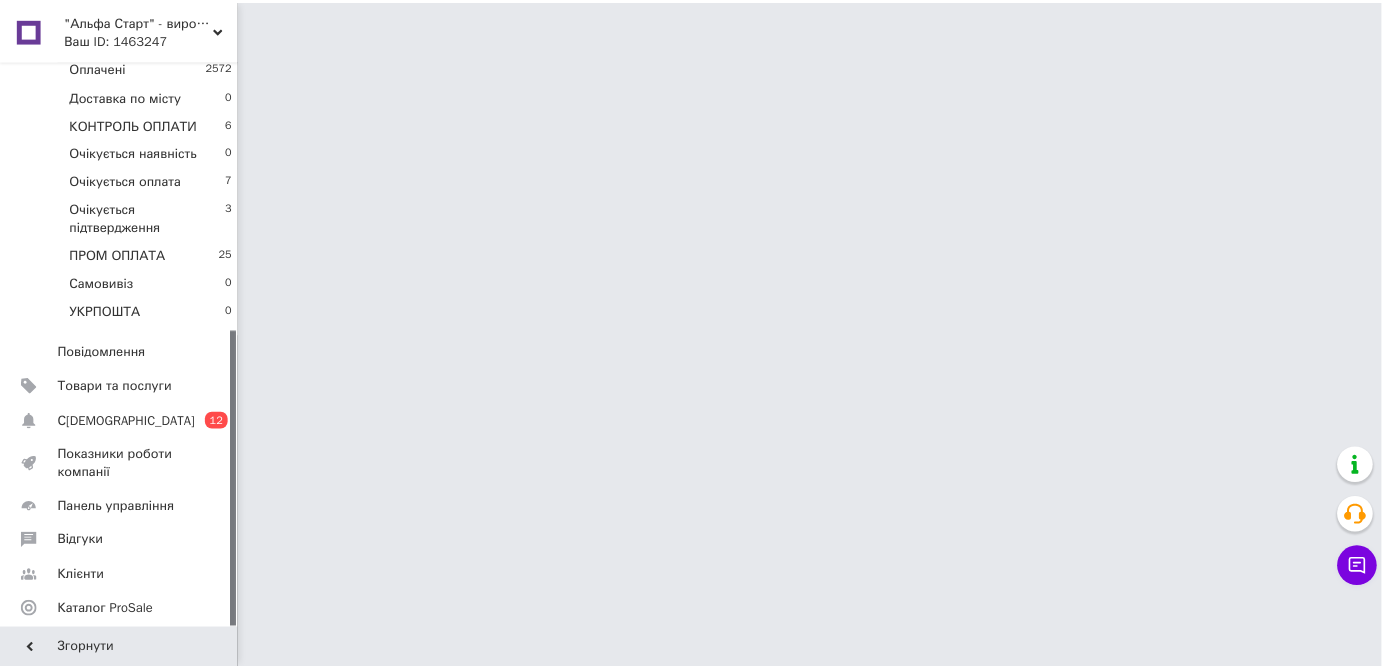 scroll, scrollTop: 517, scrollLeft: 0, axis: vertical 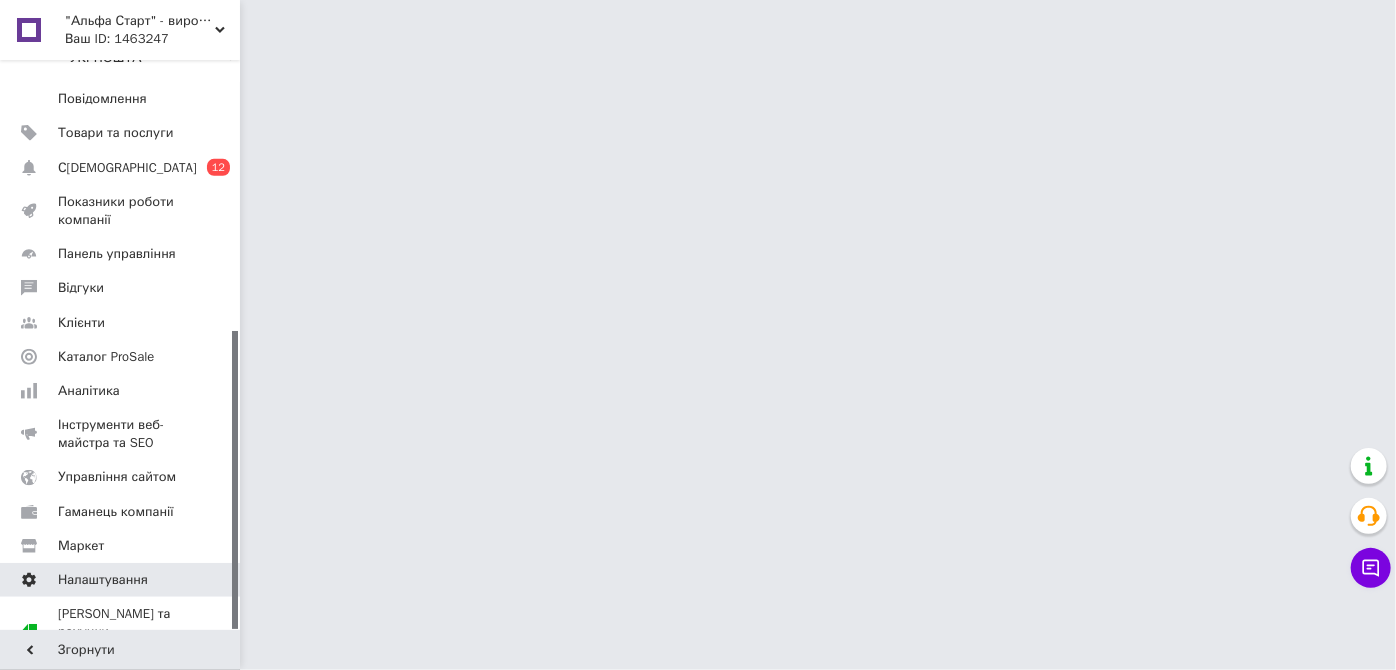 click on "Налаштування" at bounding box center (121, 580) 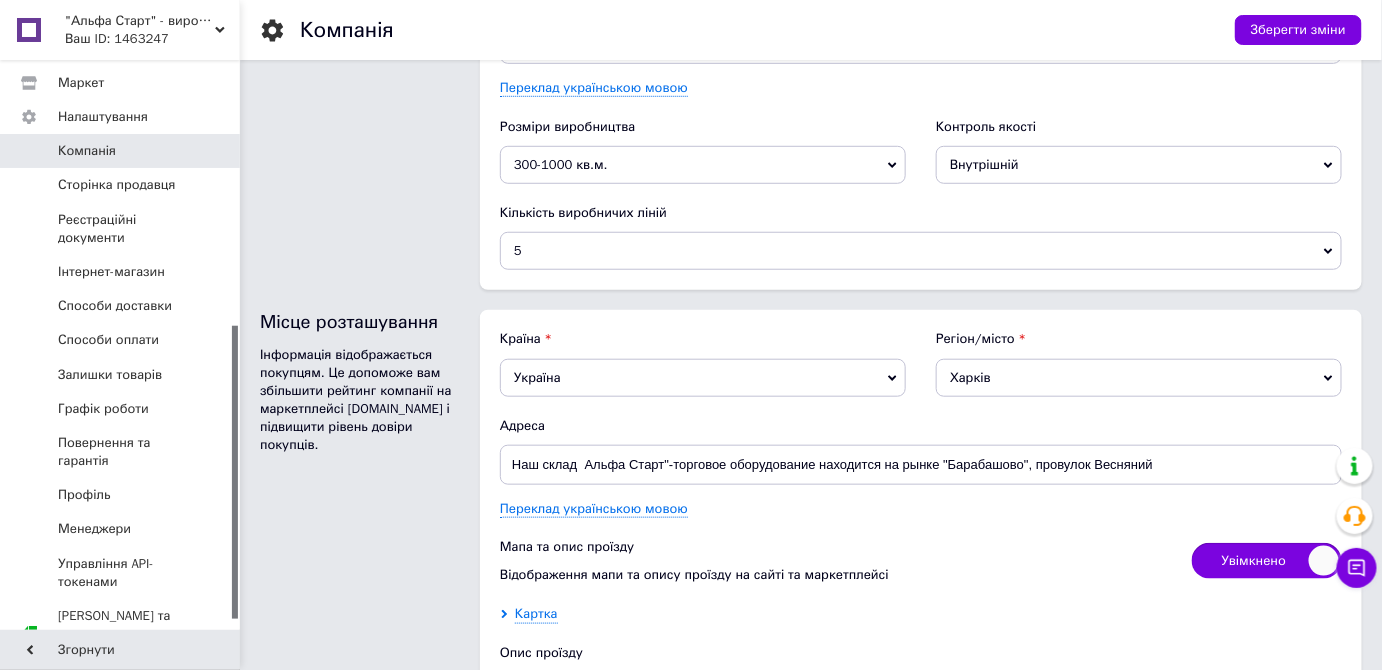 scroll, scrollTop: 2802, scrollLeft: 0, axis: vertical 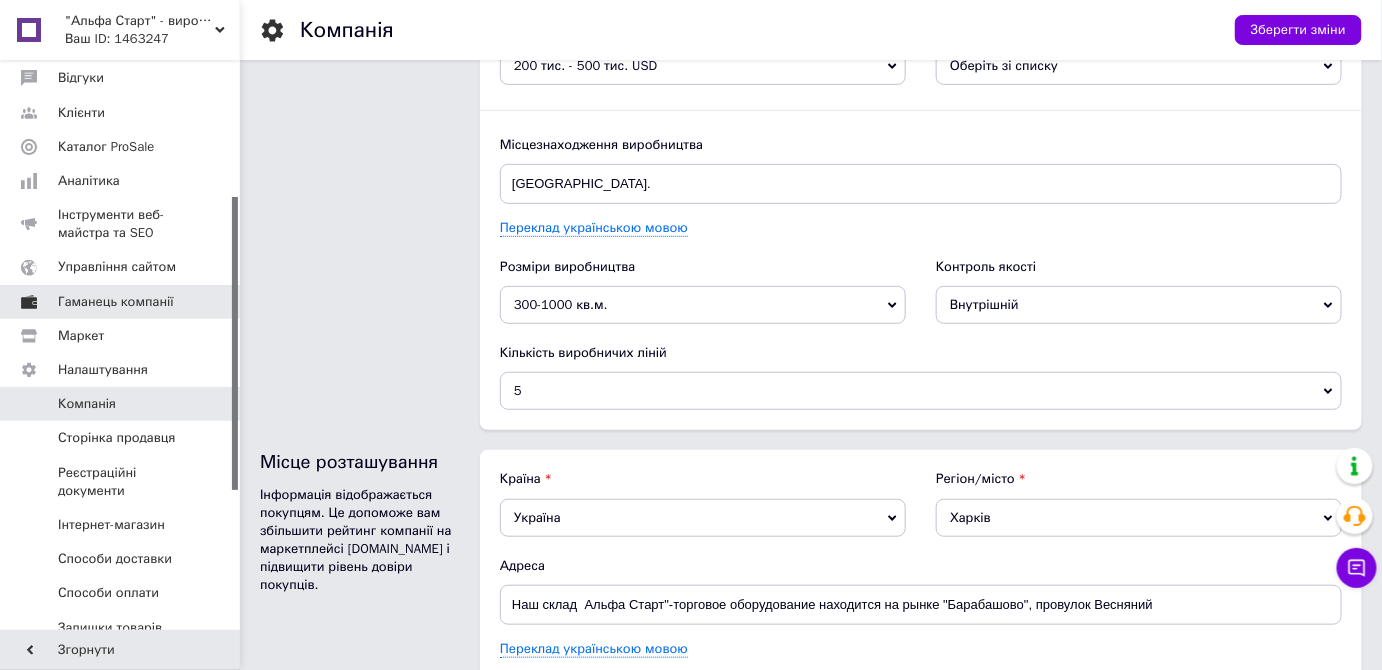 click on "Гаманець компанії" at bounding box center [116, 302] 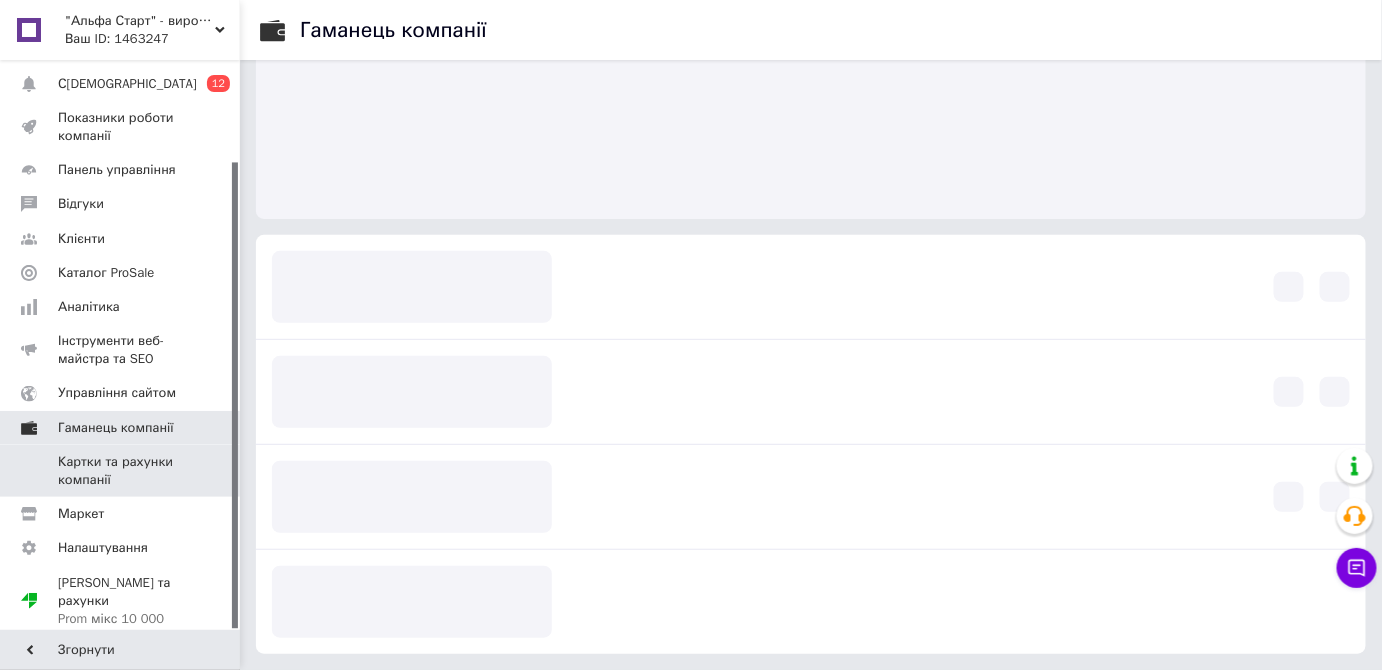 scroll, scrollTop: 92, scrollLeft: 0, axis: vertical 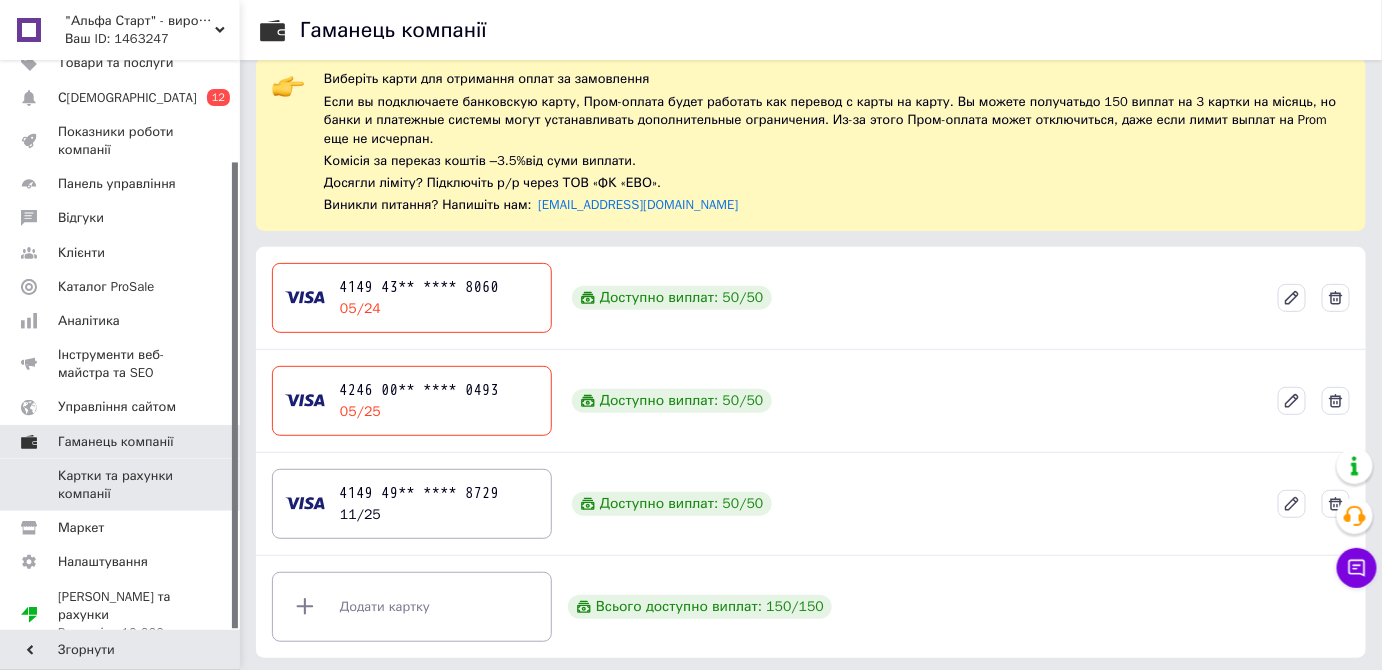 click on "Гаманець компанії" at bounding box center [149, 442] 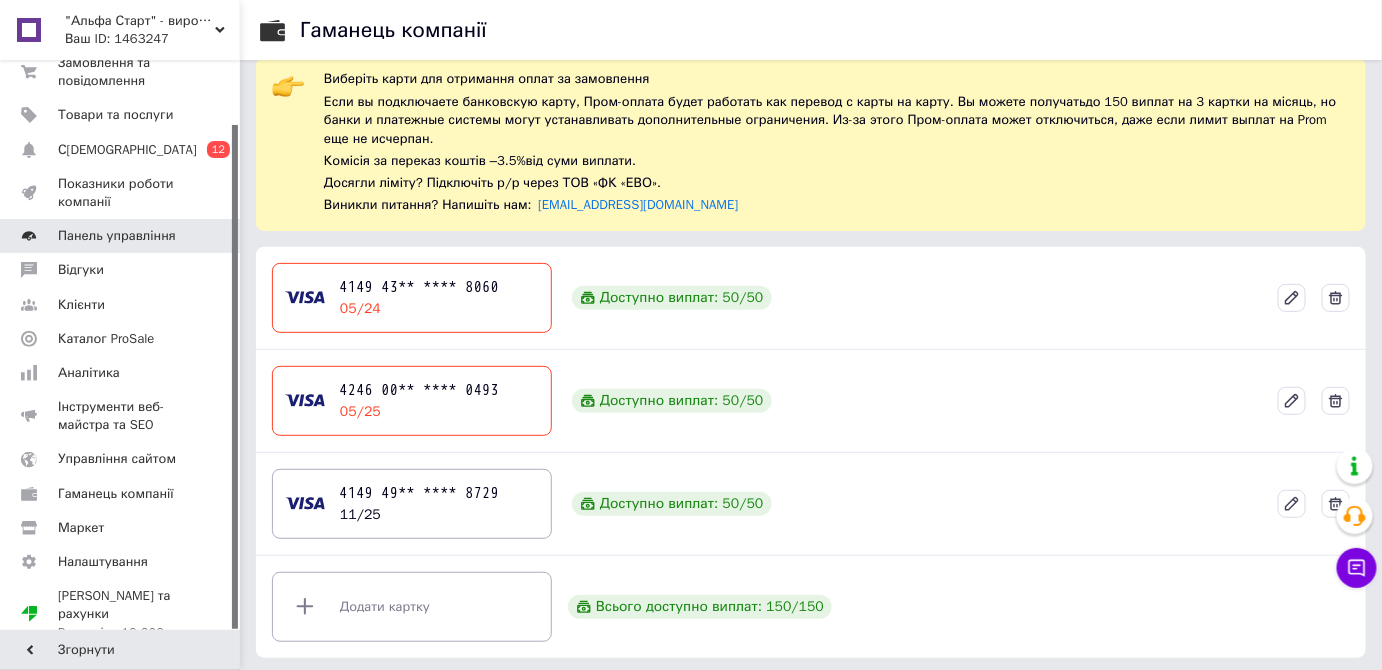 click on "Панель управління" at bounding box center [123, 236] 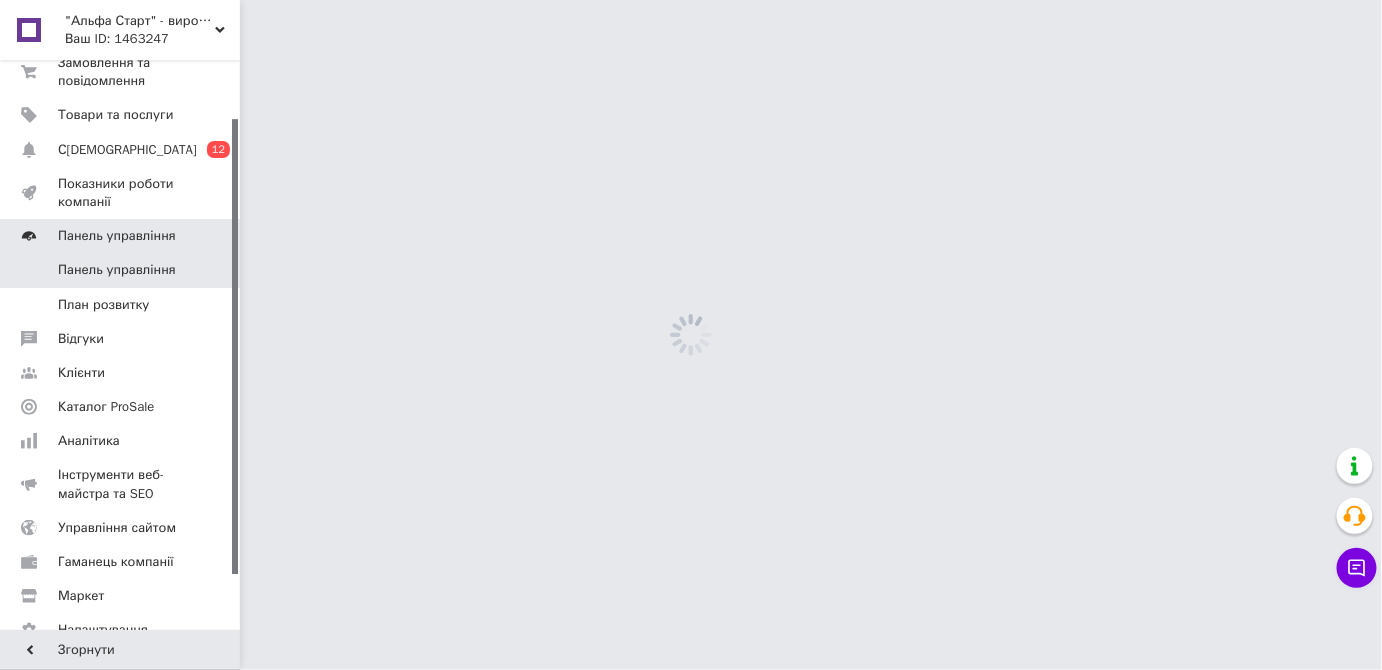 scroll, scrollTop: 0, scrollLeft: 0, axis: both 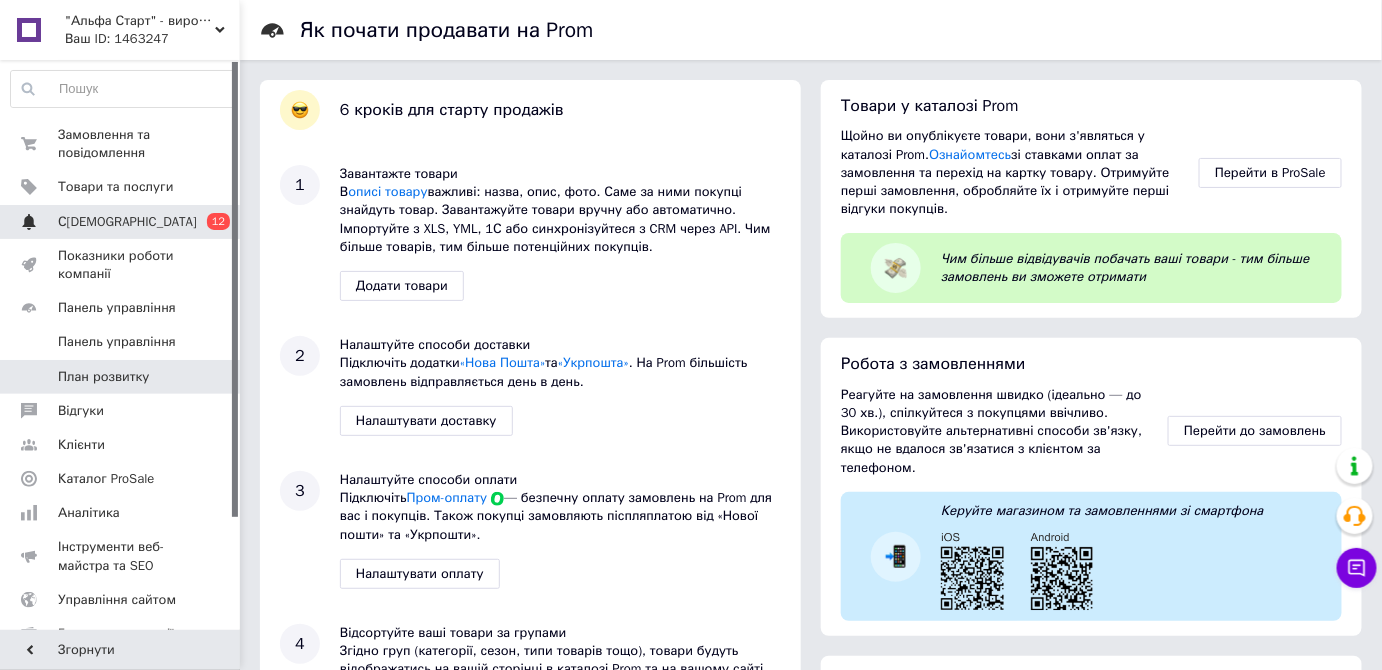 click on "Сповіщення 0 12" at bounding box center [123, 222] 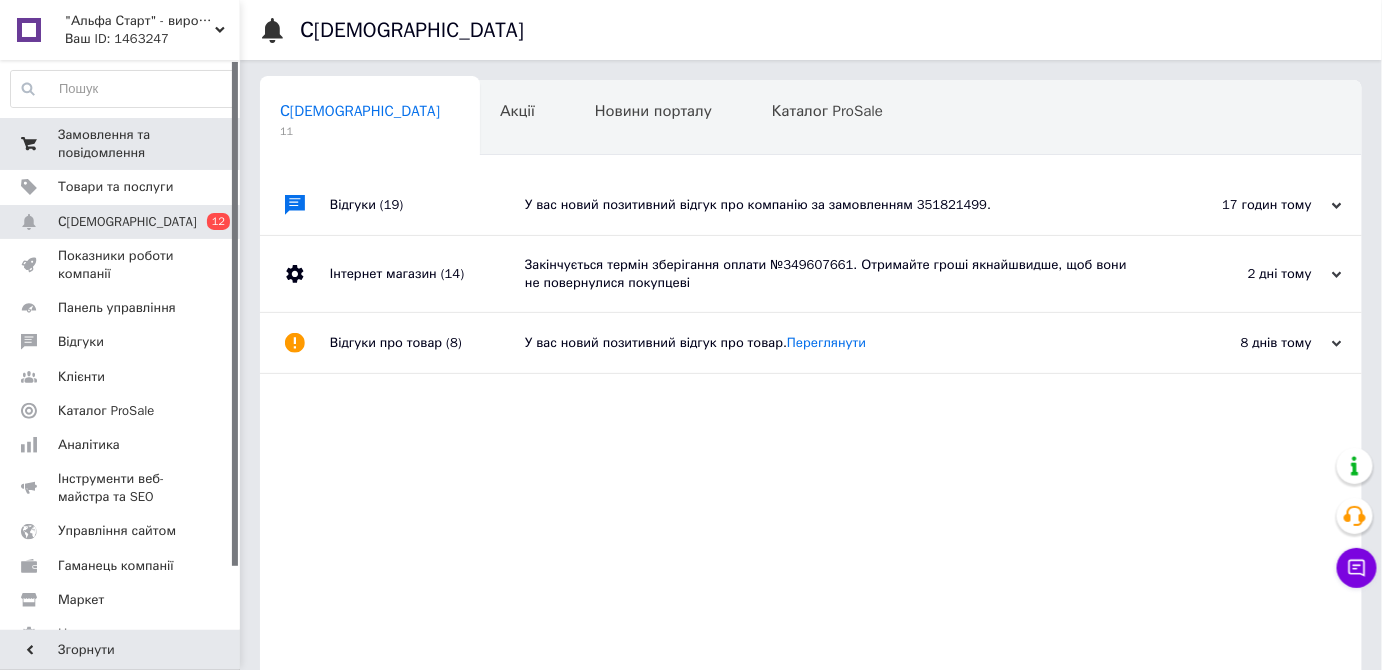 click on "Замовлення та повідомлення" at bounding box center [121, 144] 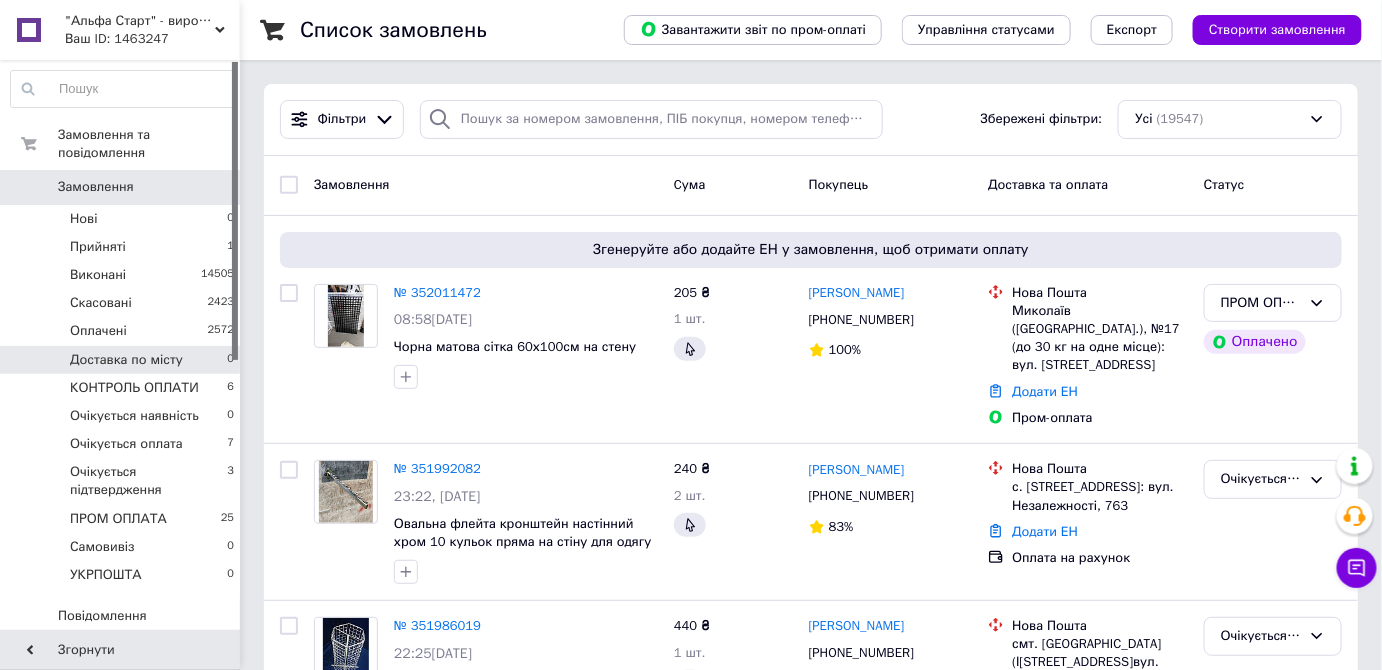 click on "Доставка по місту 0" at bounding box center (123, 360) 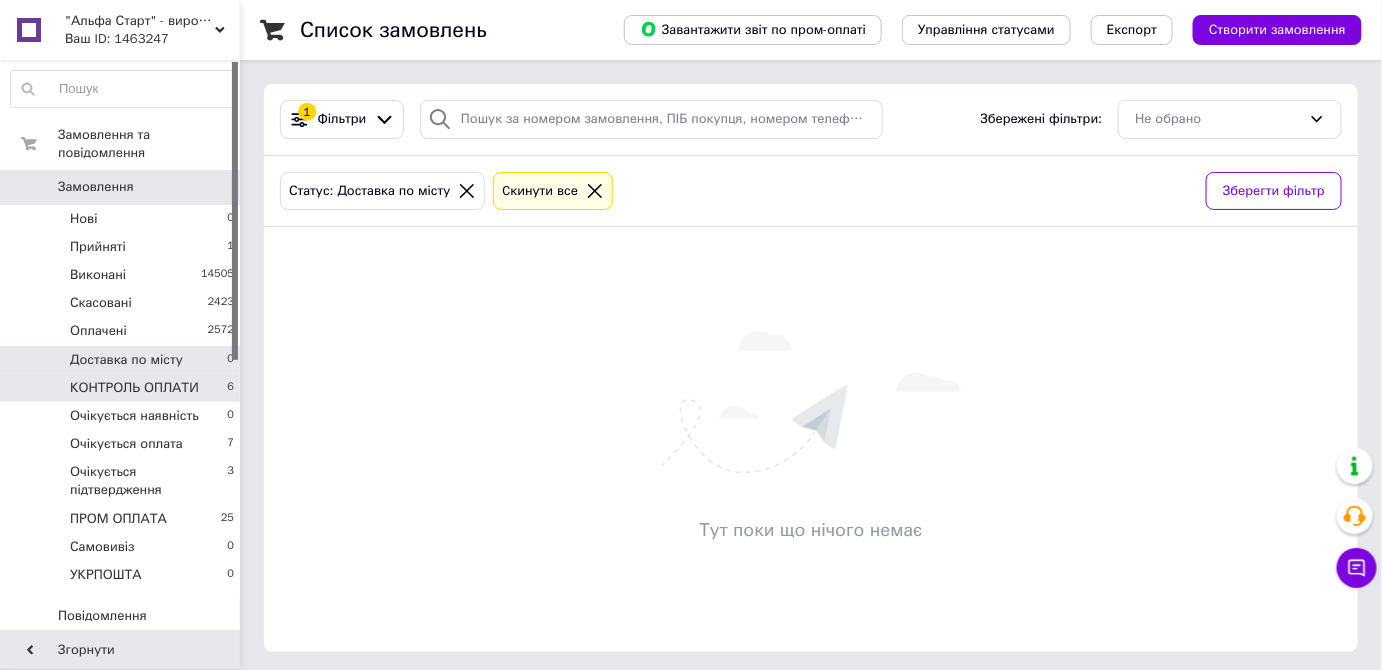 click on "КОНТРОЛЬ ОПЛАТИ" at bounding box center [134, 388] 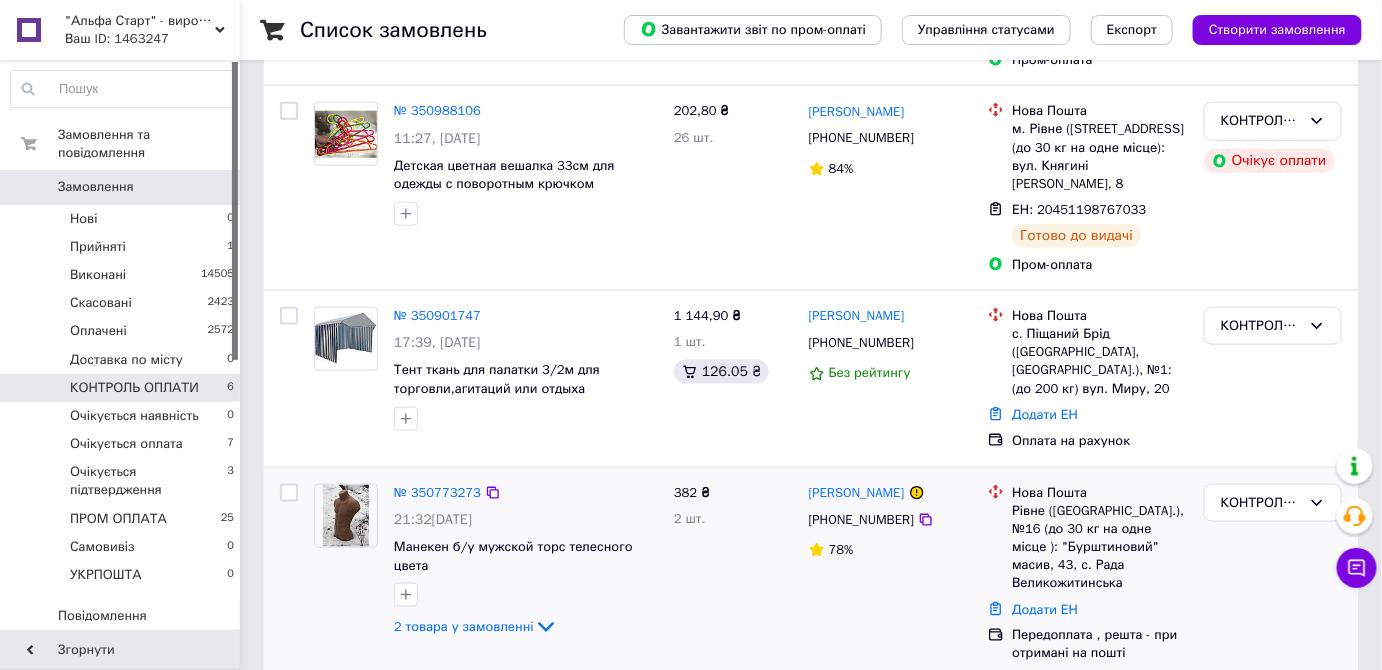 scroll, scrollTop: 770, scrollLeft: 0, axis: vertical 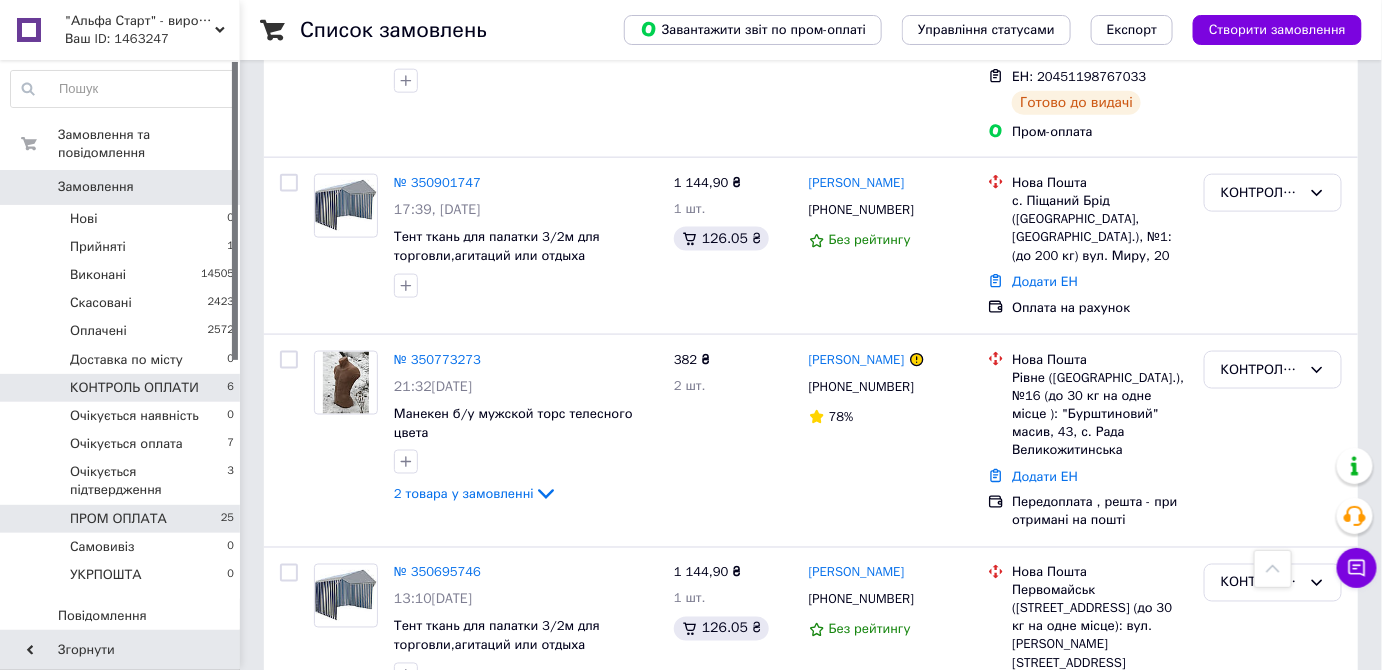 click on "ПРОМ ОПЛАТА 25" at bounding box center (123, 519) 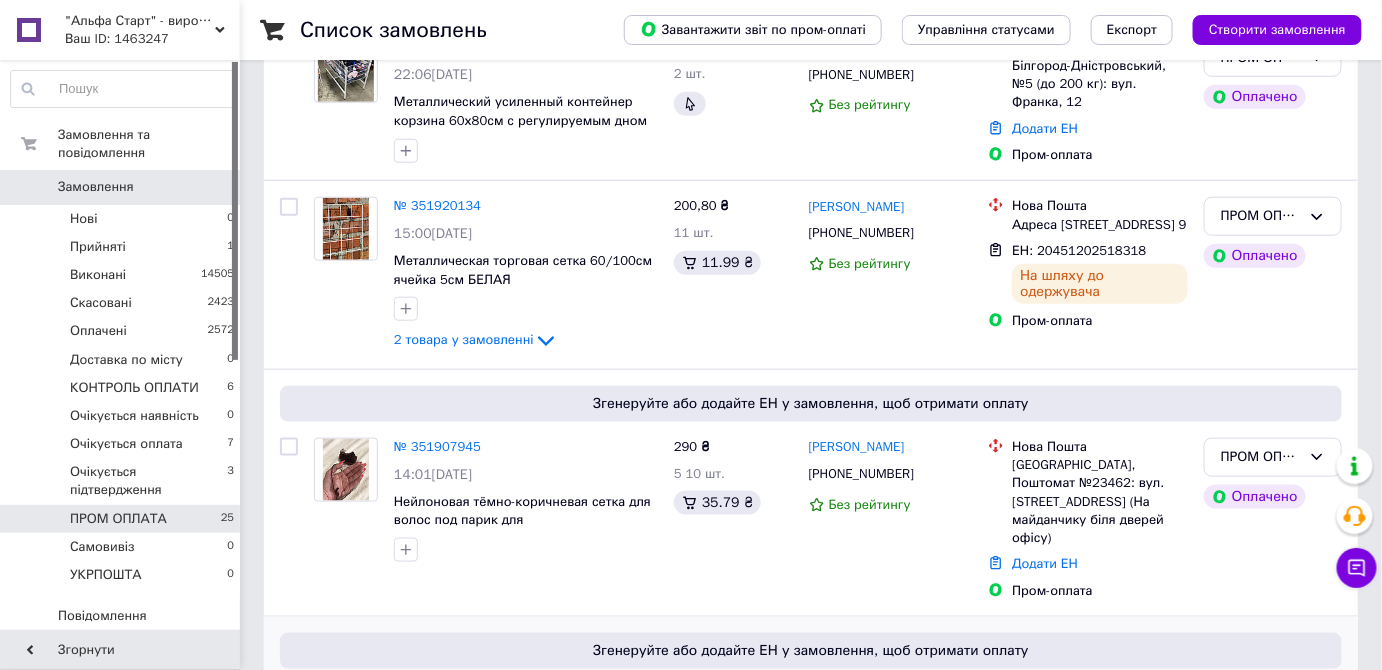 scroll, scrollTop: 1000, scrollLeft: 0, axis: vertical 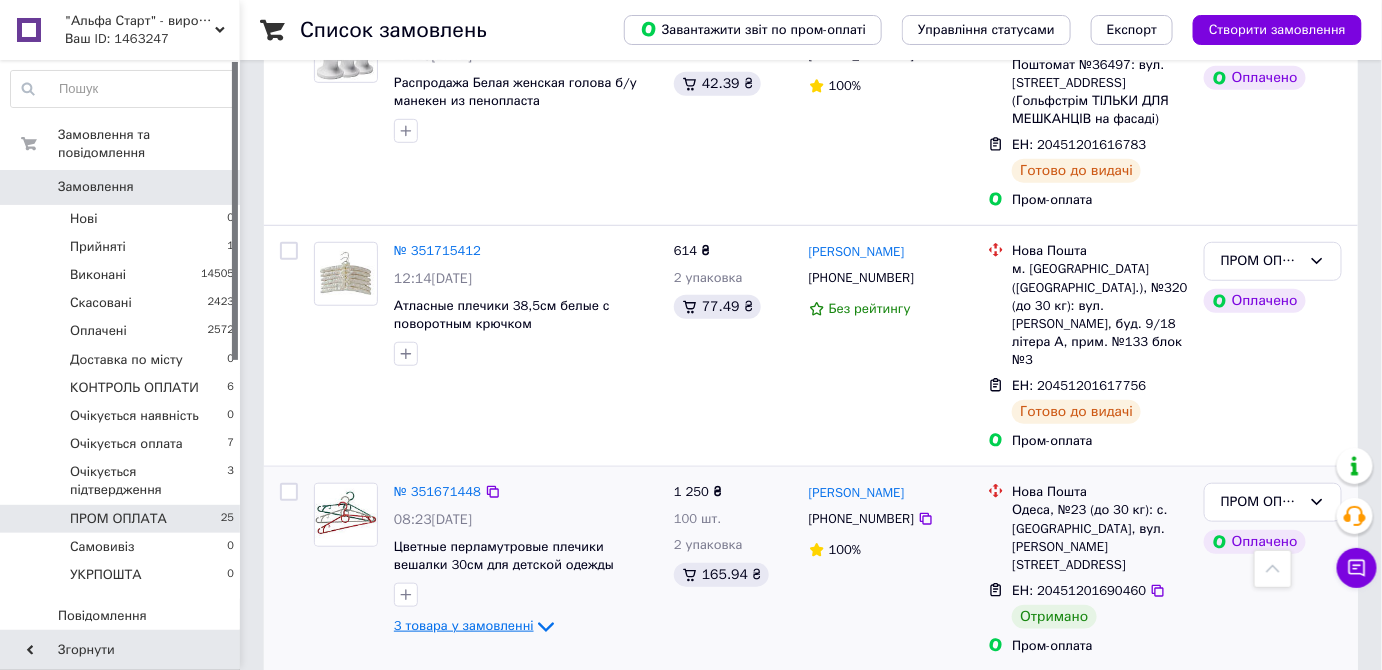 click 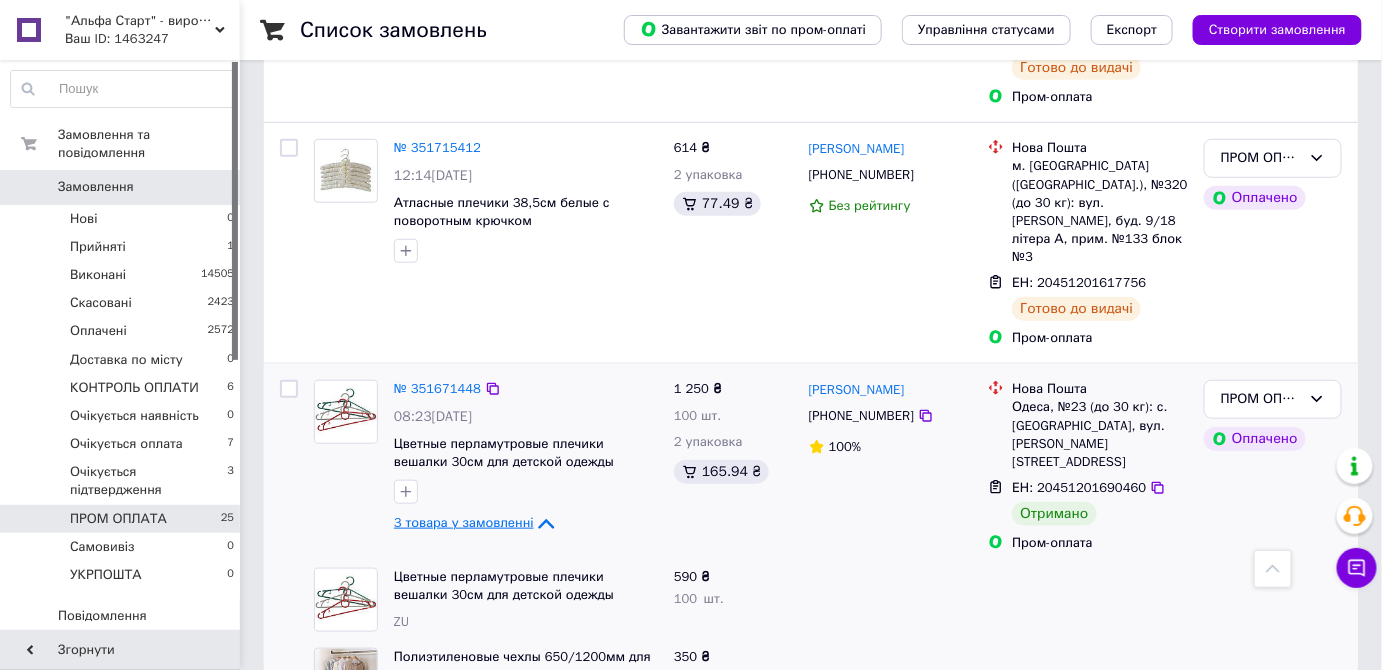 scroll, scrollTop: 2781, scrollLeft: 0, axis: vertical 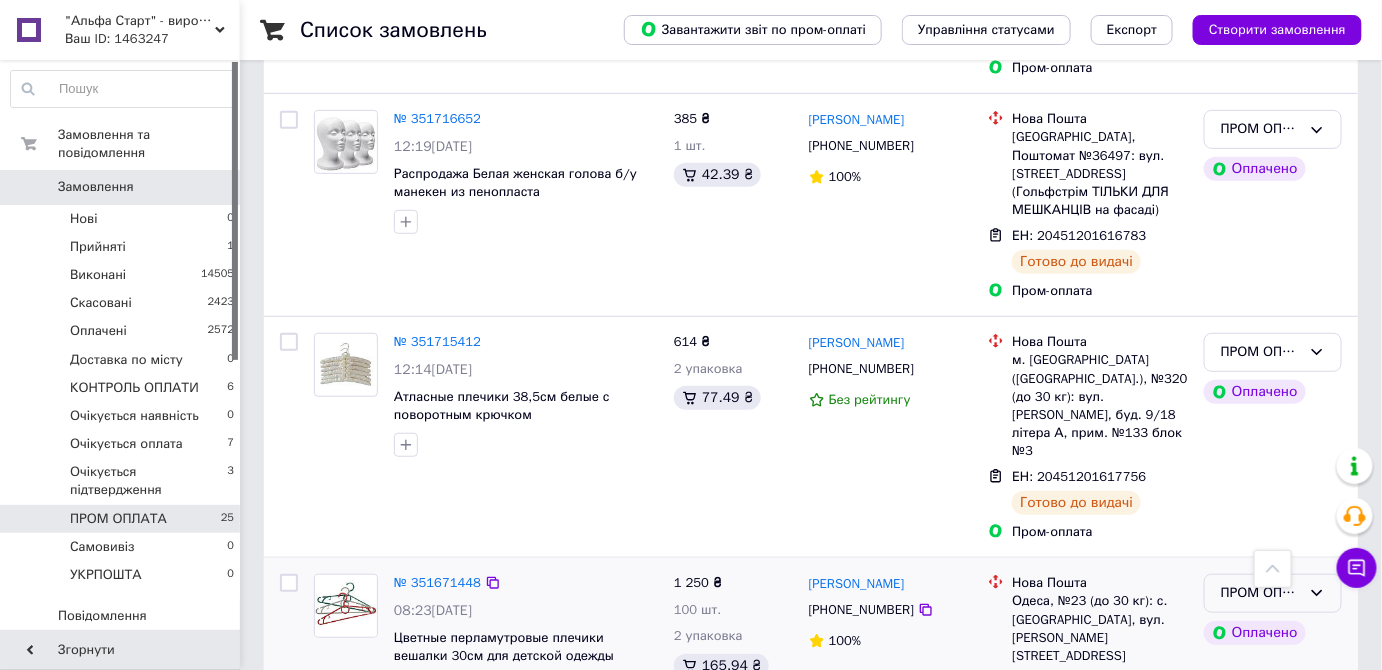 click 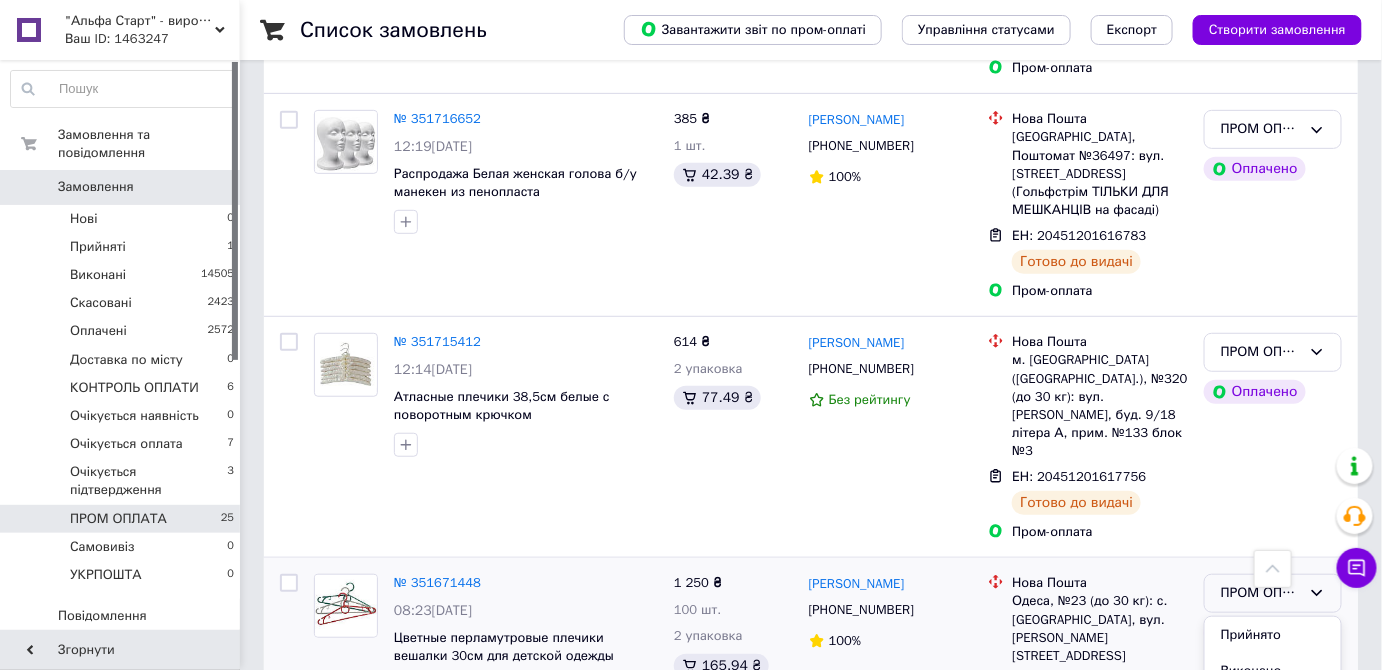 click on "№ 351671448 08:23[DATE] Цветные перламутровые плечики вешалки 30см для детской одежды 3 товара у замовленні 1 250 ₴ 100 шт. 2 упаковка 165.94 ₴ [PERSON_NAME] Синожатская [PHONE_NUMBER] 100% [GEOGRAPHIC_DATA], №23 (до 30 кг): с. [GEOGRAPHIC_DATA], вул. [PERSON_NAME] Академіка, 3к ЕН: 20451201690460 Отримано Пром-оплата ПРОМ ОПЛАТА Прийнято Виконано Скасовано Оплачено Доставка по місту КОНТРОЛЬ ОПЛАТИ Очікується наявність Очікується оплата  Очікується підтвердження  Самовивіз УКРПОШТА Оплачено Цветные перламутровые плечики вешалки 30см для детской одежды ZU 590 ₴ 100   шт. Плотность 15 микрон 350 ₴ 1   упаковка 310 ₴ 1" at bounding box center (811, 780) 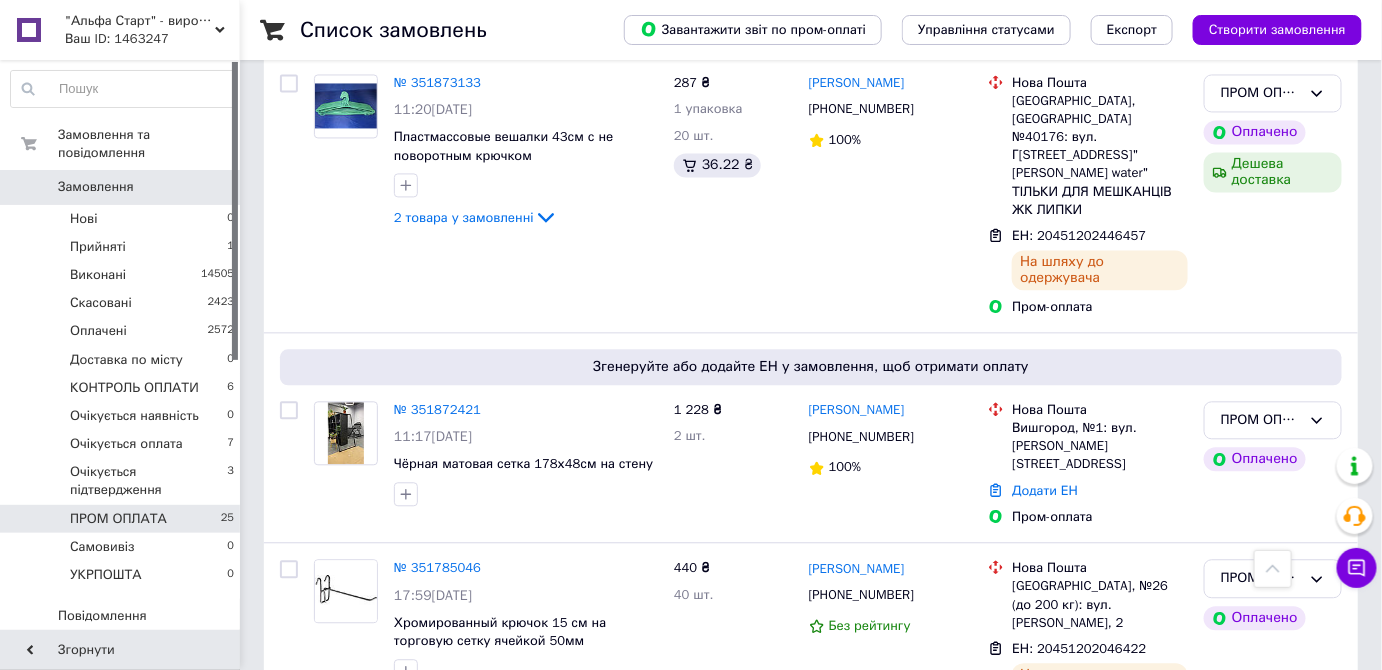 scroll, scrollTop: 1144, scrollLeft: 0, axis: vertical 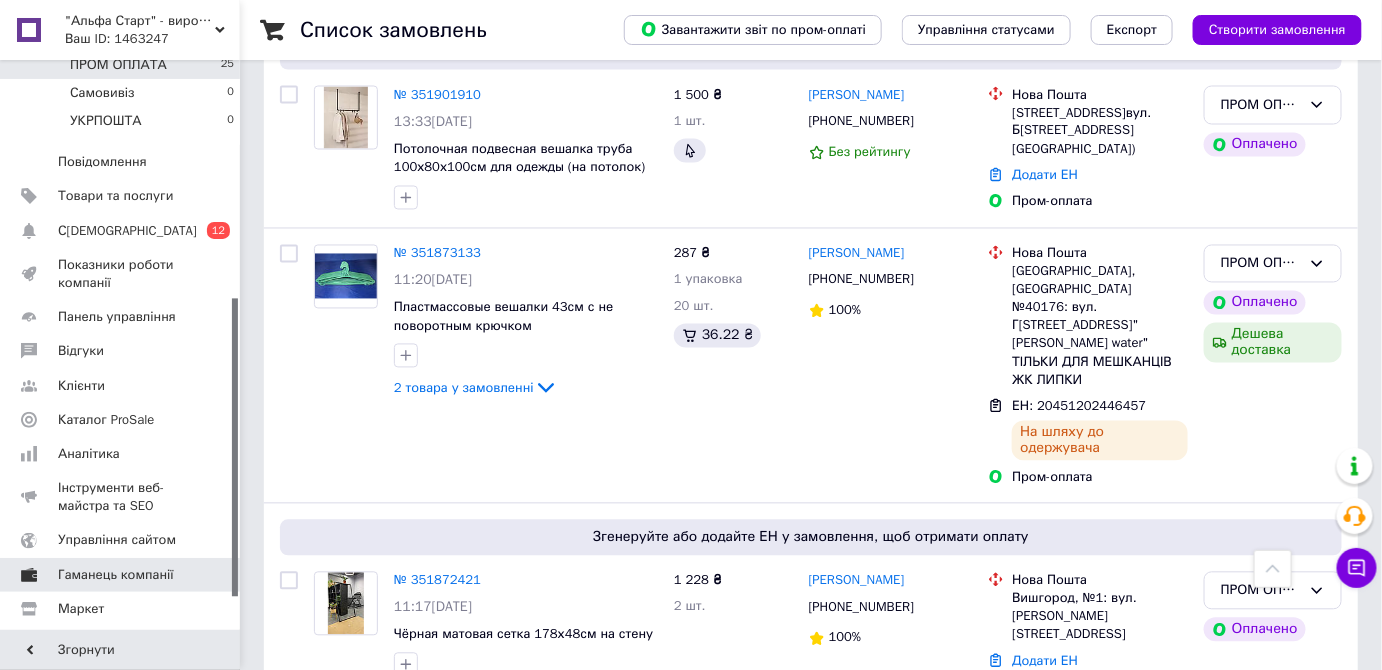 click on "Гаманець компанії" at bounding box center (116, 575) 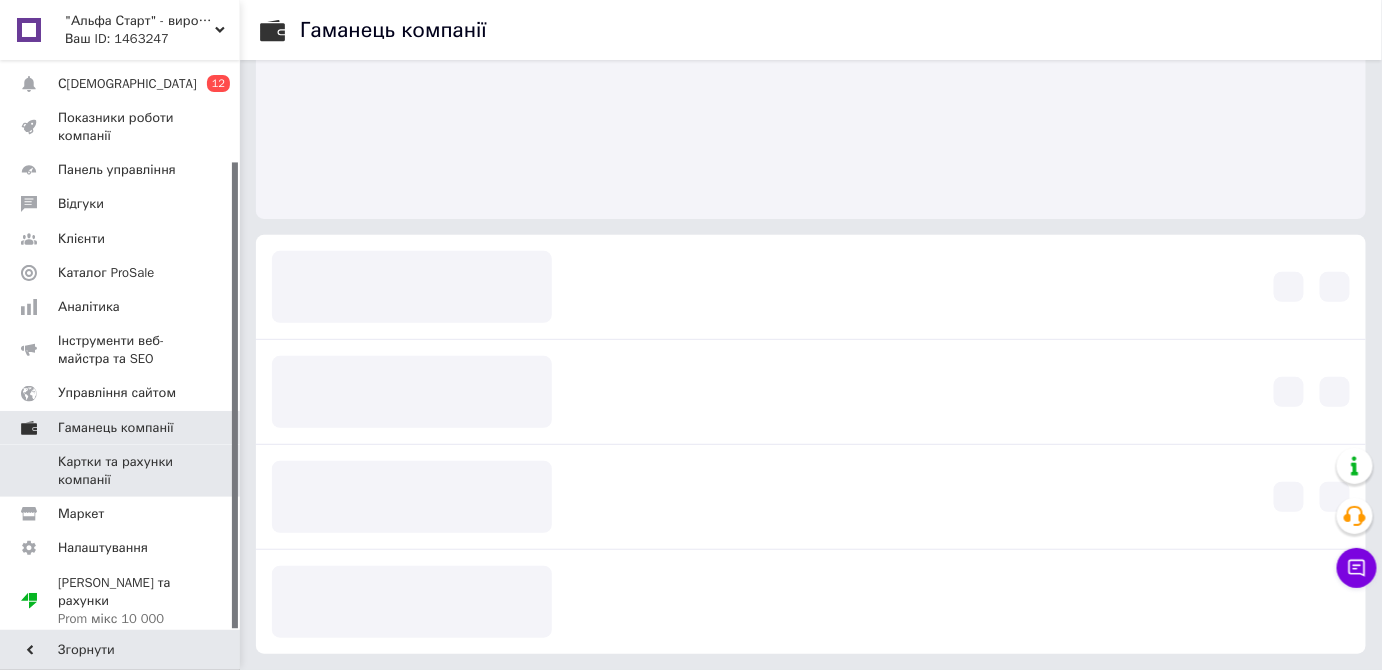 scroll, scrollTop: 92, scrollLeft: 0, axis: vertical 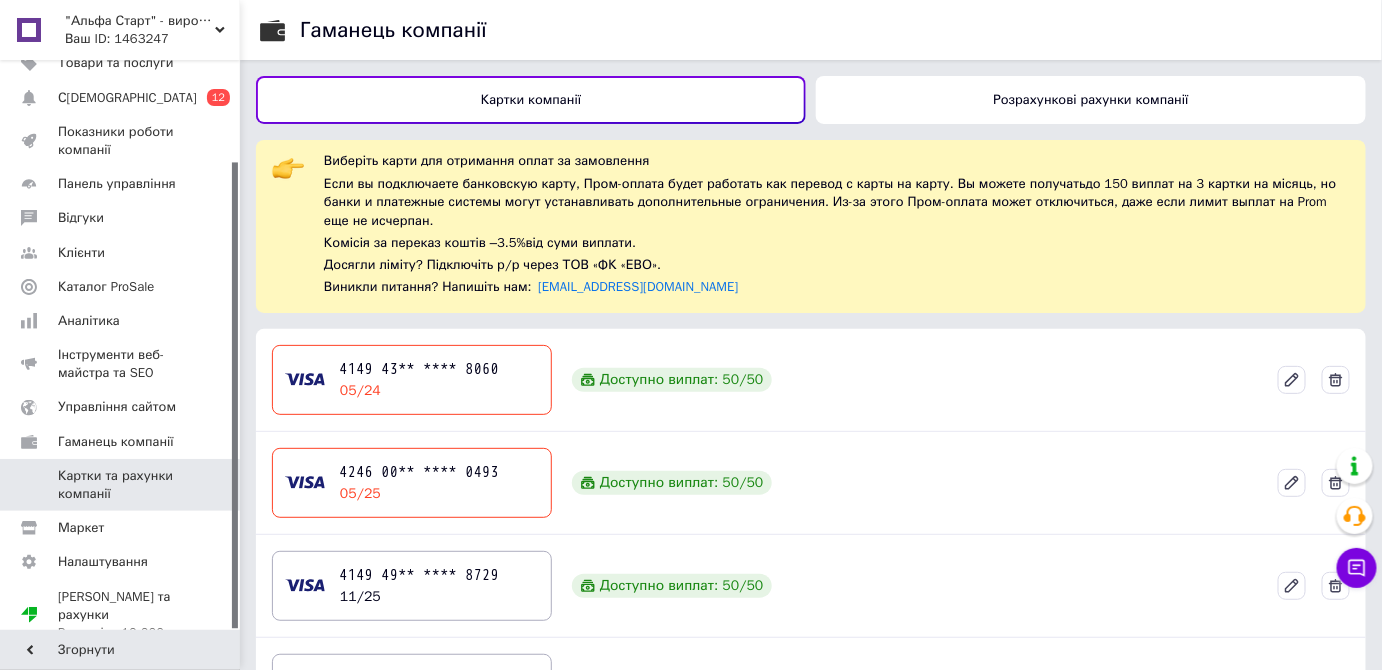 click on "Розрахункові рахунки компанії" at bounding box center (1090, 99) 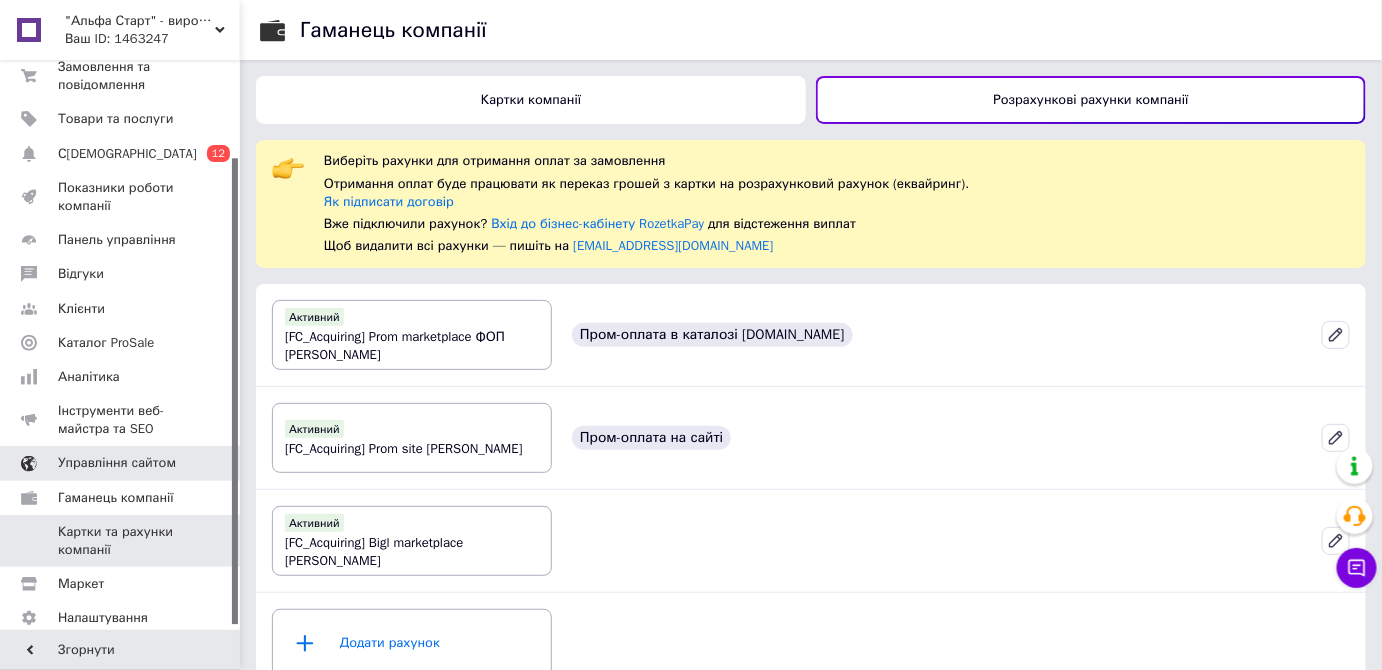 scroll, scrollTop: 124, scrollLeft: 0, axis: vertical 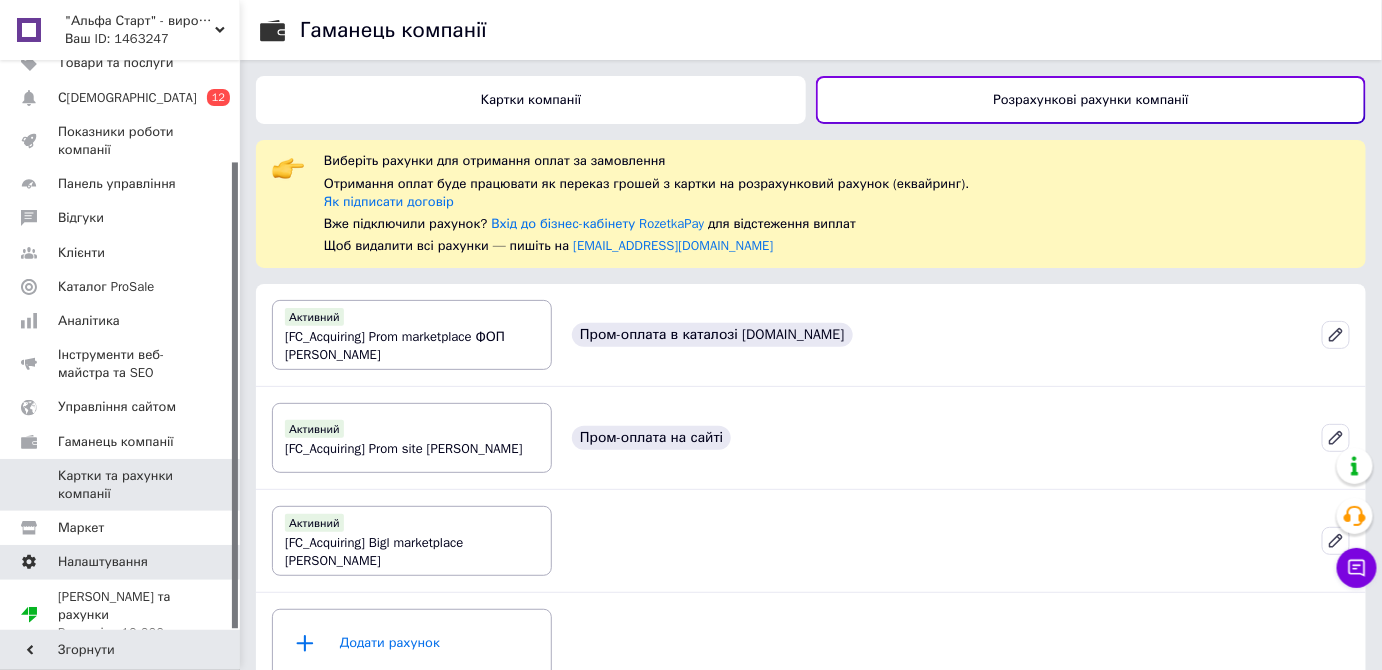 click on "Налаштування" at bounding box center [121, 562] 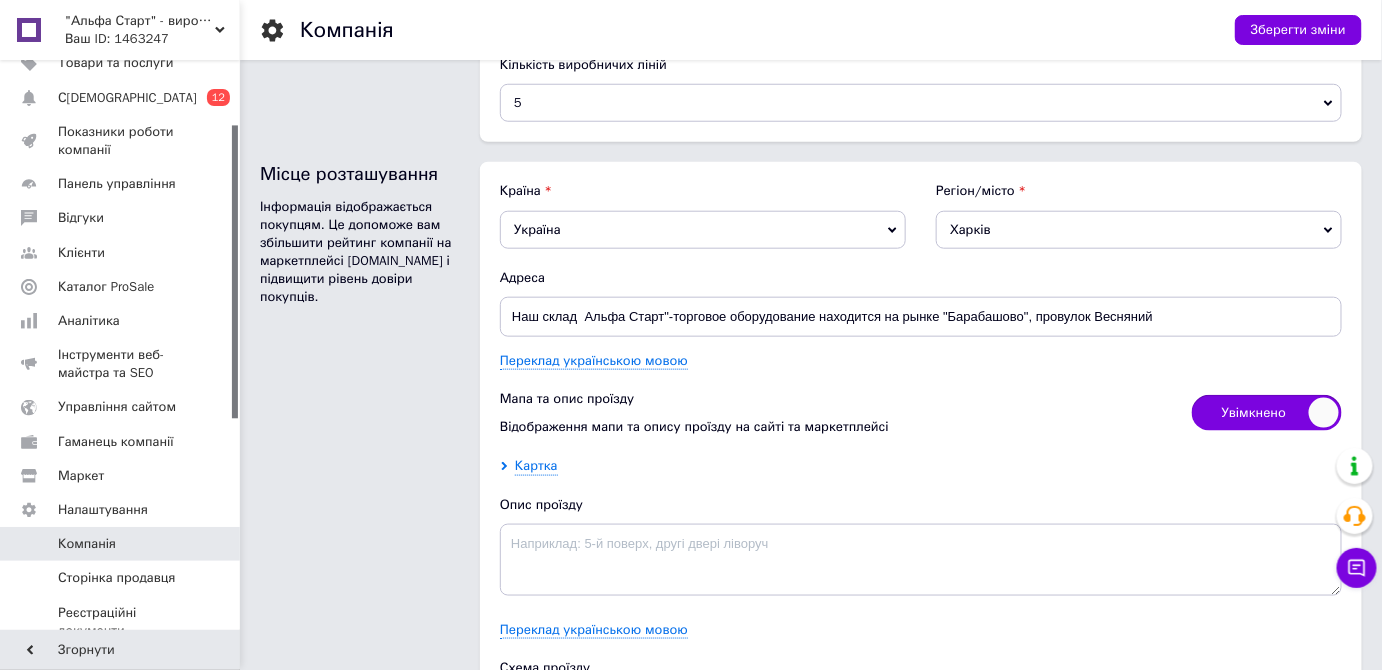 scroll, scrollTop: 3256, scrollLeft: 0, axis: vertical 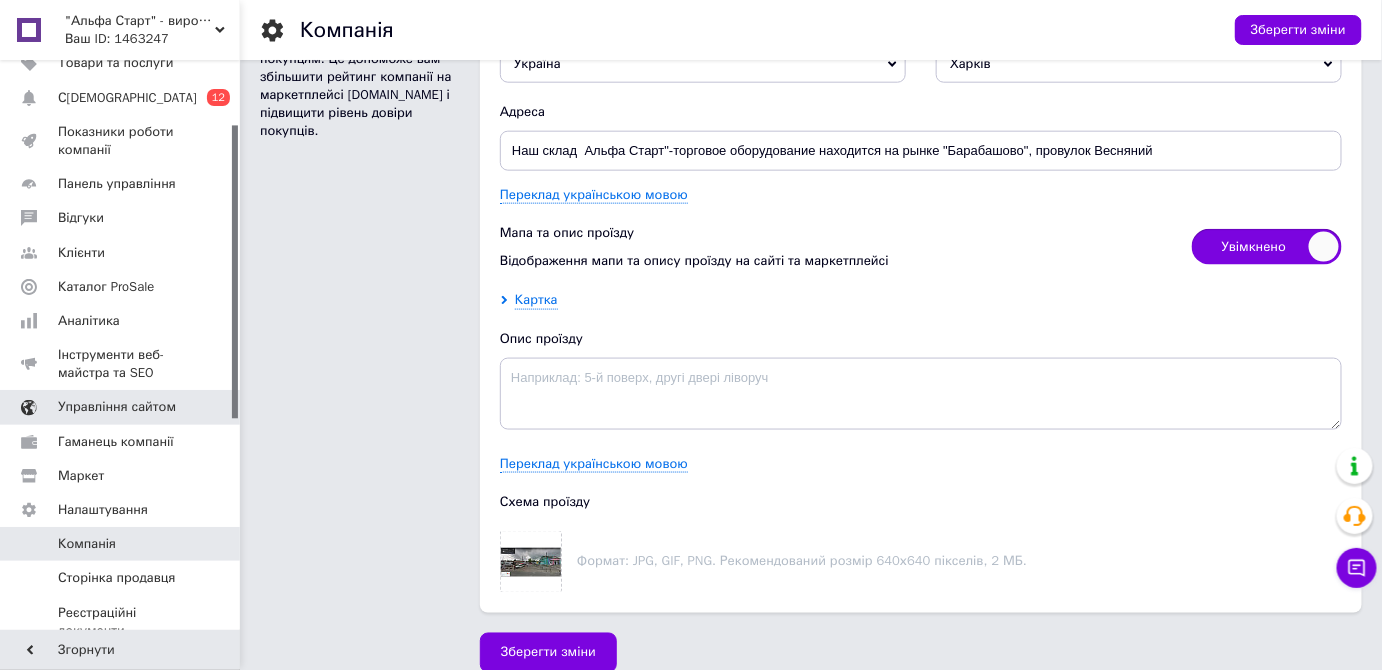 click on "Управління сайтом" at bounding box center [117, 407] 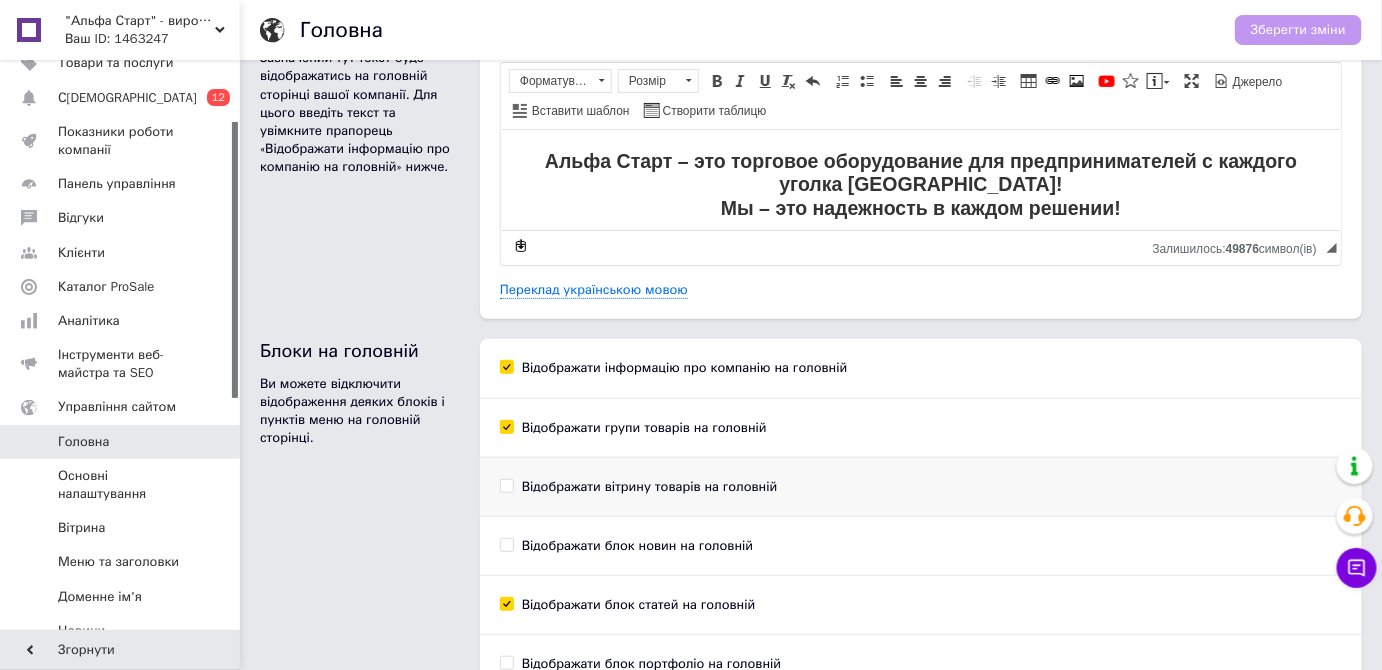 scroll, scrollTop: 165, scrollLeft: 0, axis: vertical 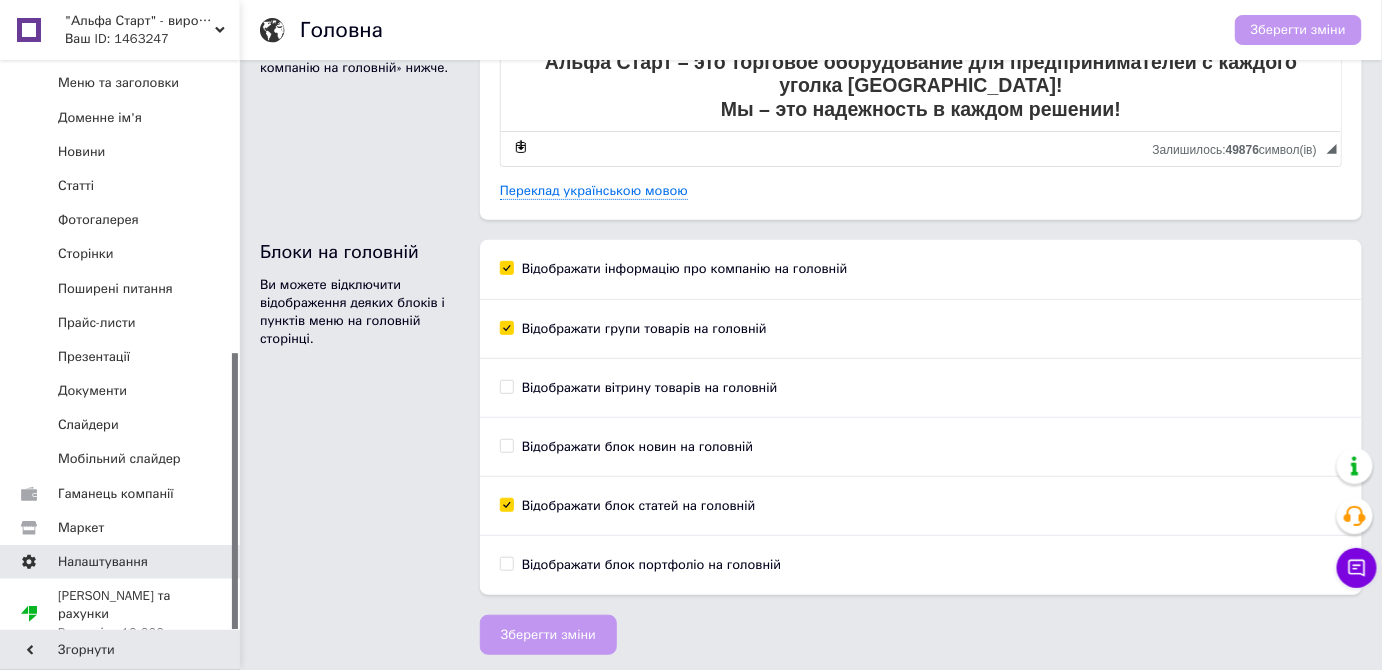click on "Налаштування" at bounding box center (121, 562) 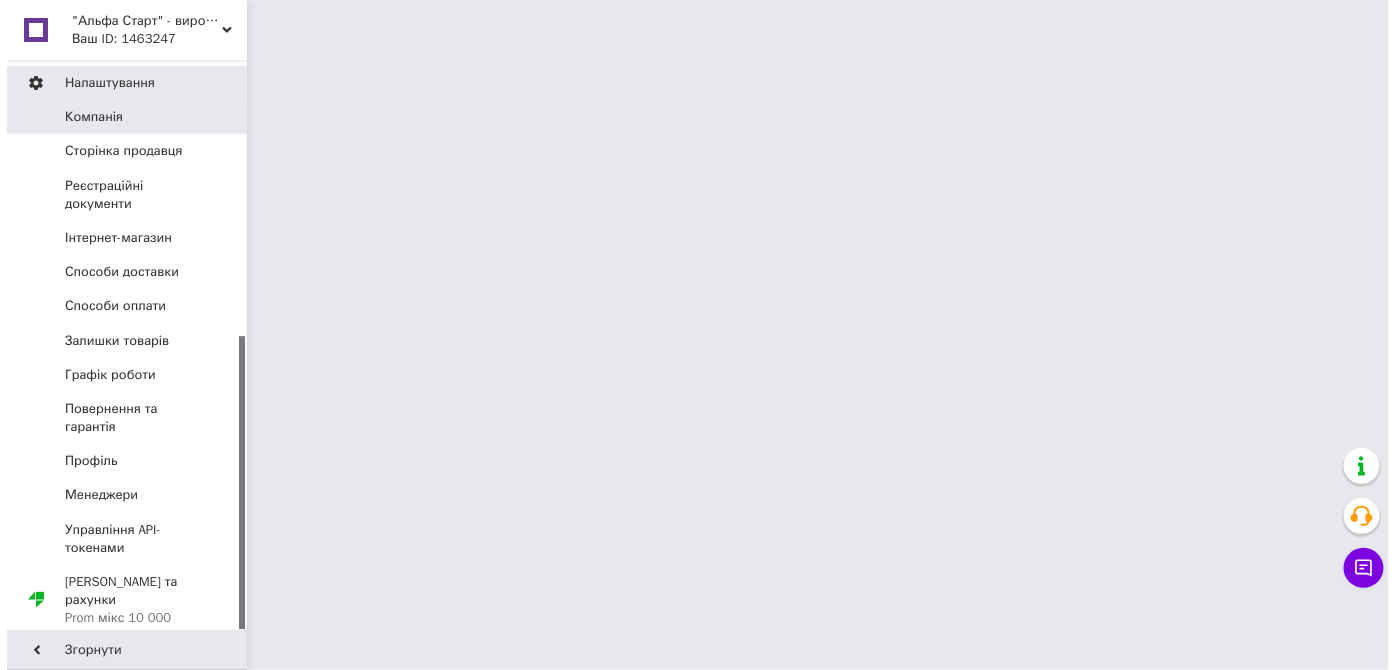 scroll, scrollTop: 0, scrollLeft: 0, axis: both 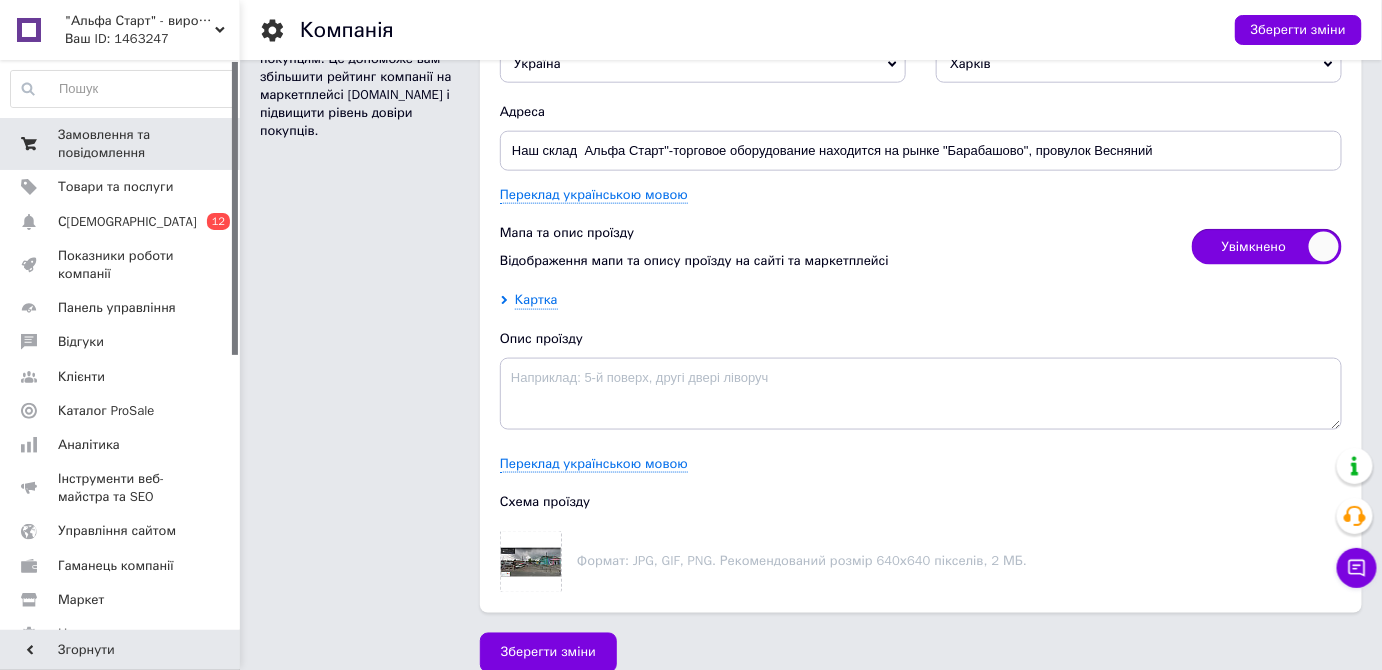 click on "Замовлення та повідомлення" at bounding box center [121, 144] 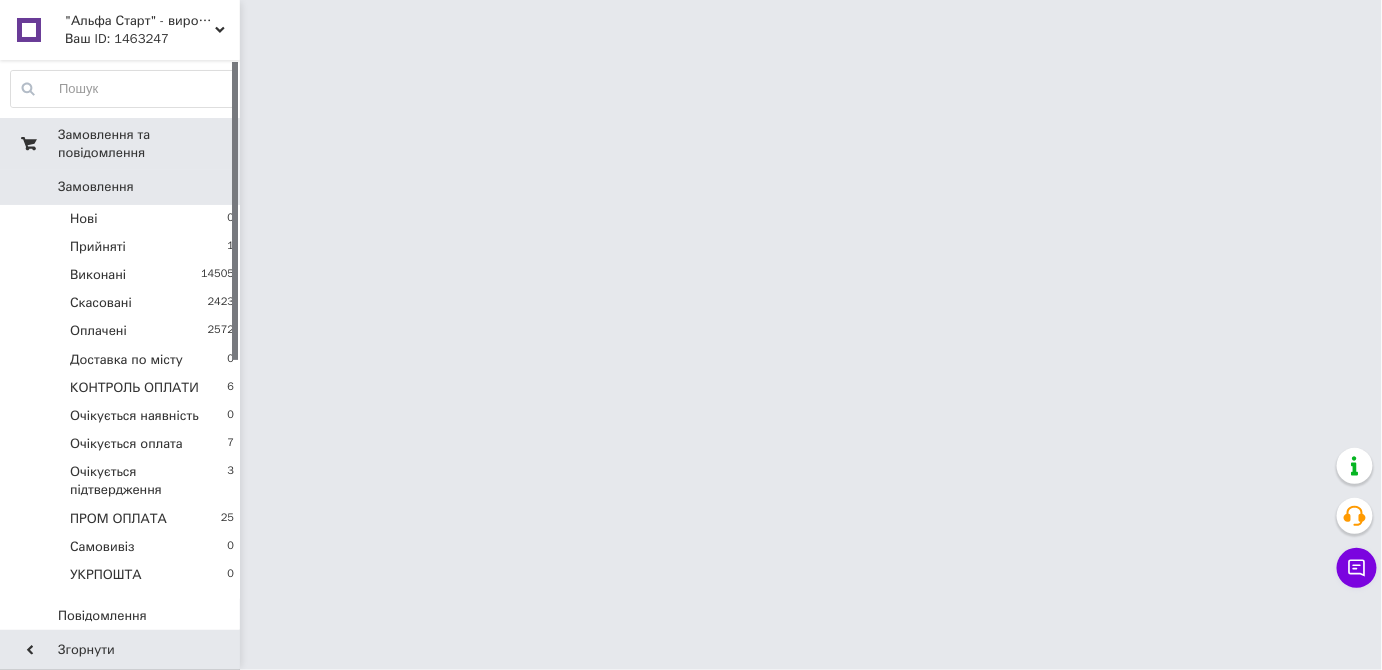 scroll, scrollTop: 0, scrollLeft: 0, axis: both 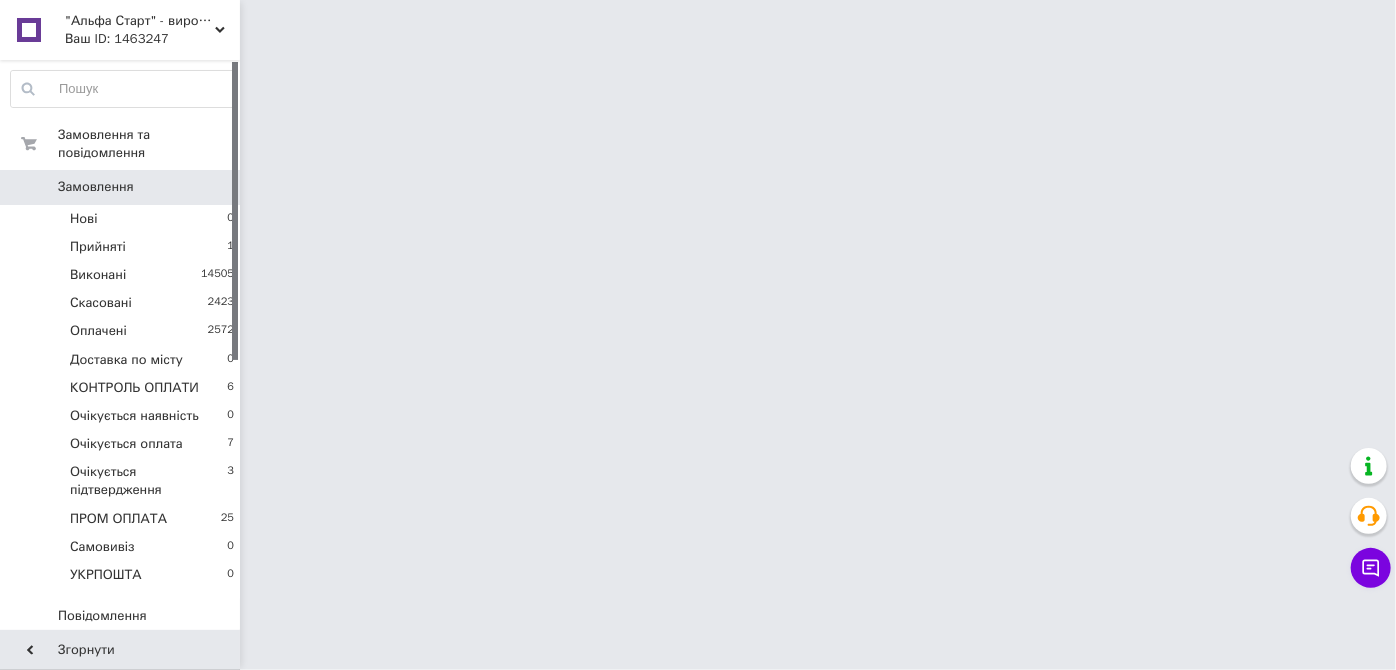 click 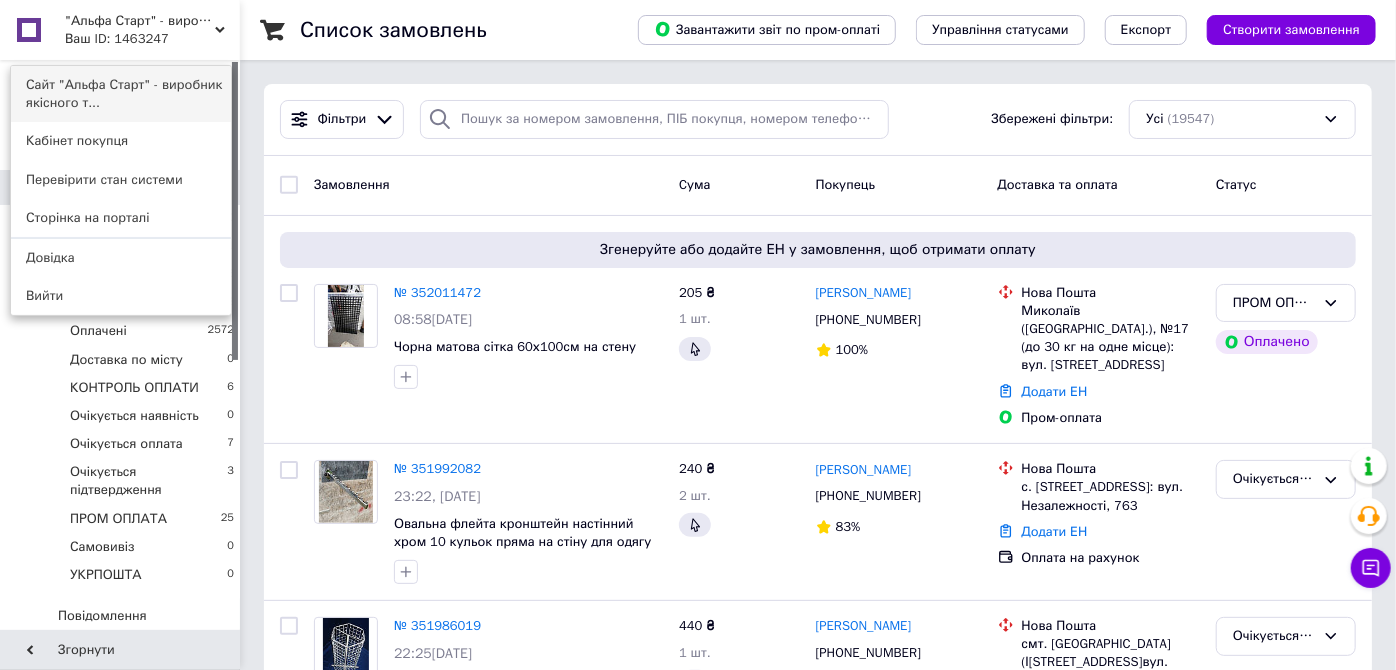 click on "Сайт "Альфа Старт" - виробник якісного т..." at bounding box center [121, 94] 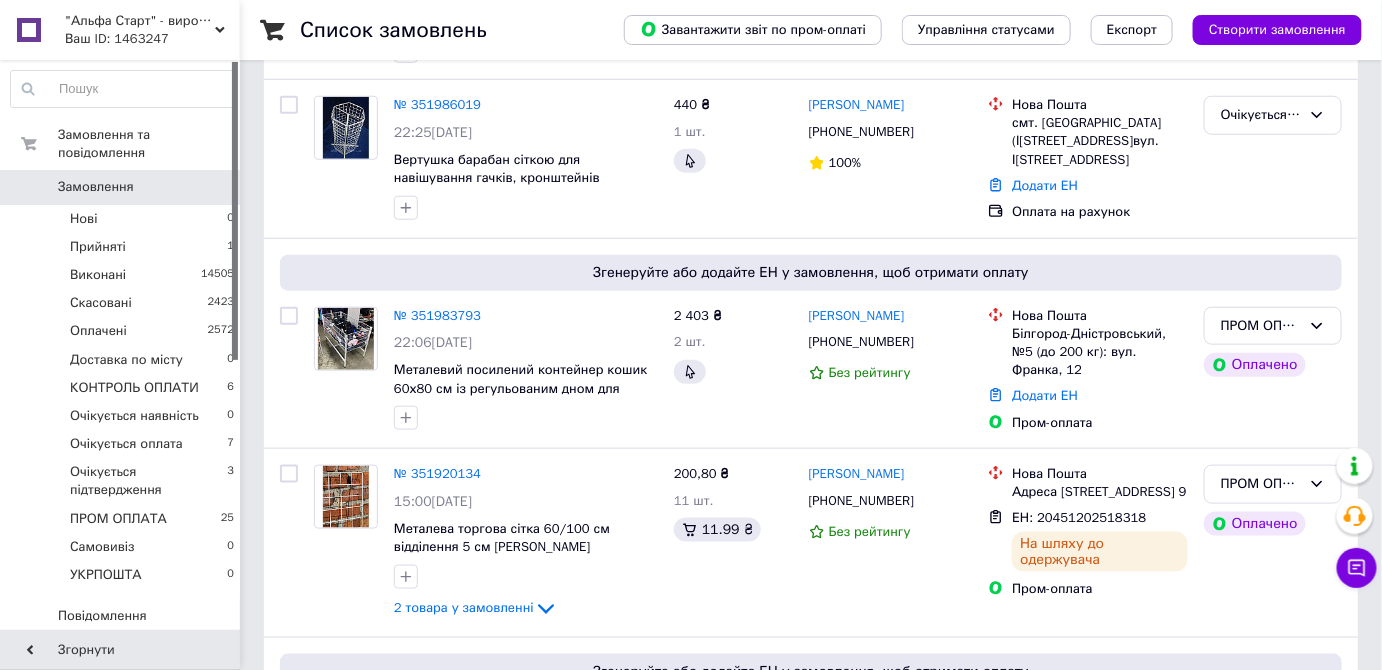 scroll, scrollTop: 545, scrollLeft: 0, axis: vertical 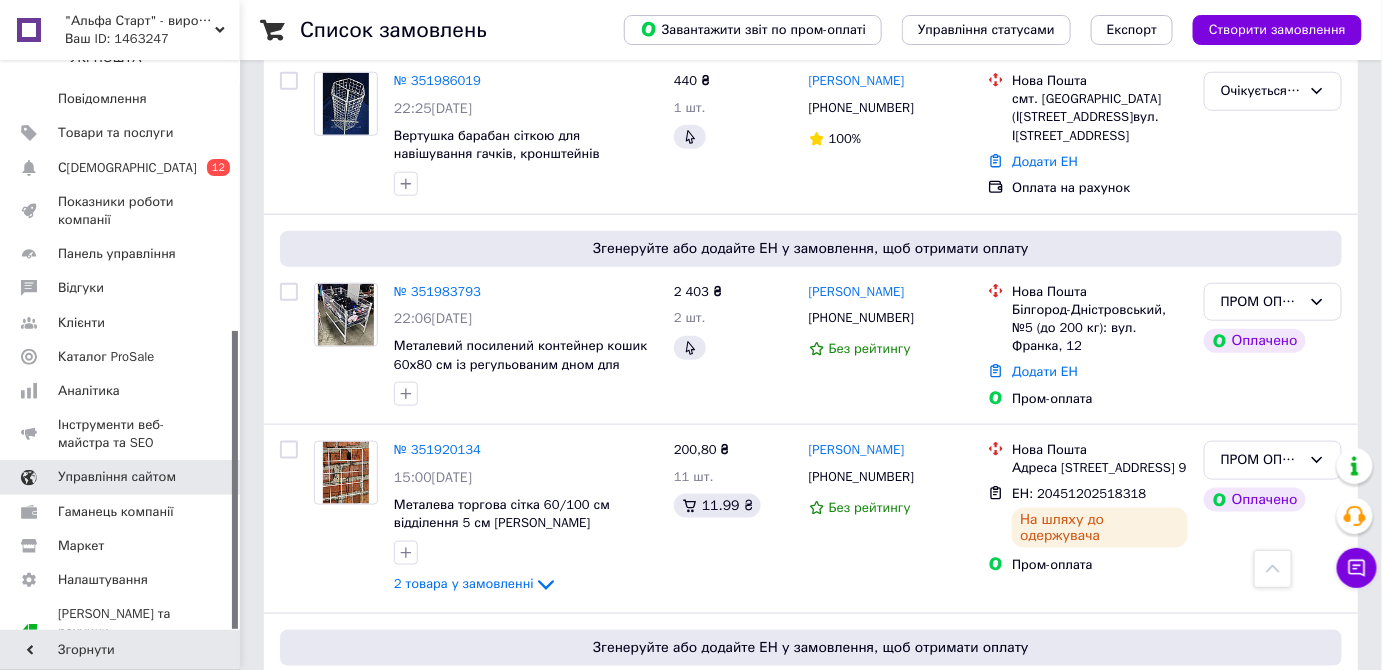 click on "Управління сайтом" at bounding box center (121, 477) 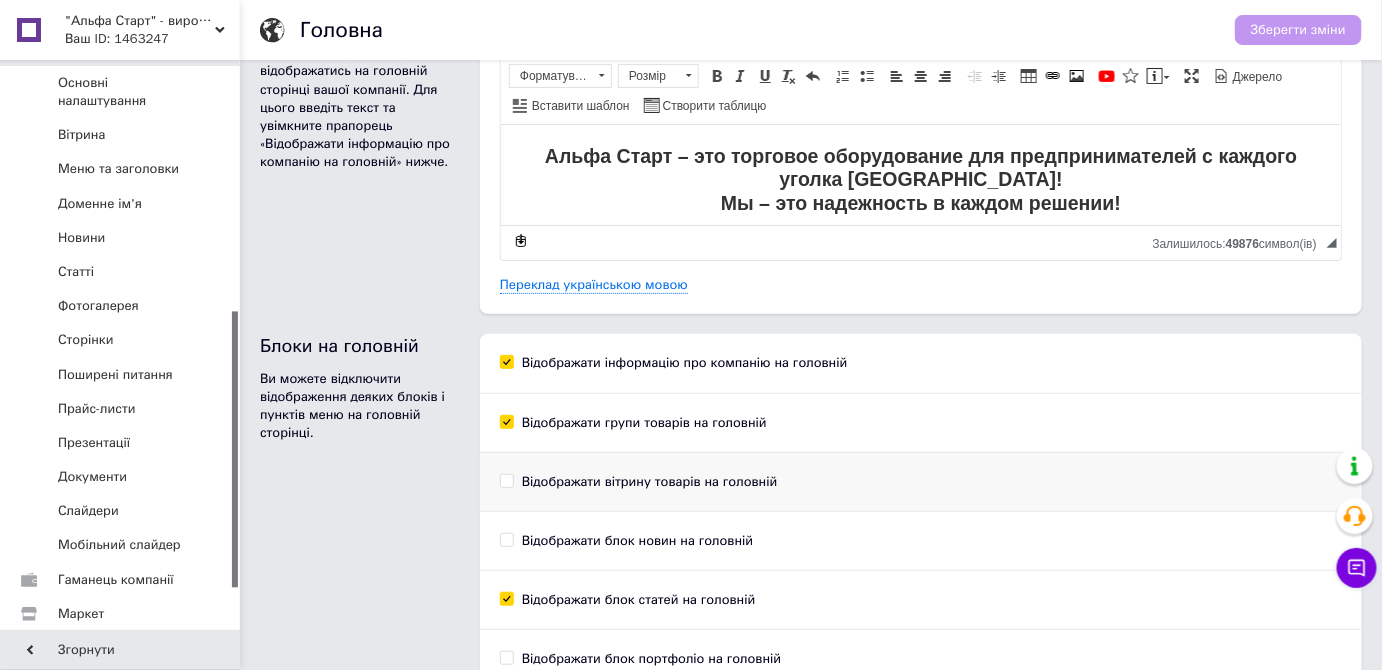 scroll, scrollTop: 165, scrollLeft: 0, axis: vertical 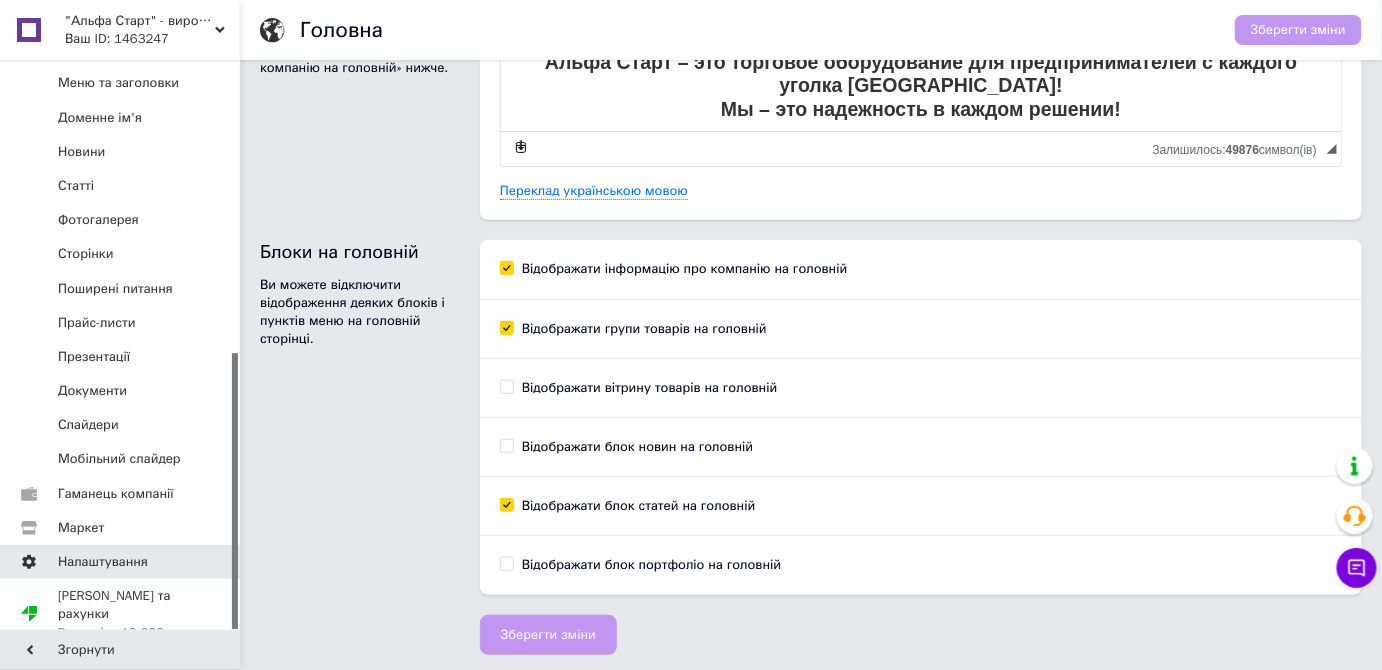 click on "Налаштування" at bounding box center (121, 562) 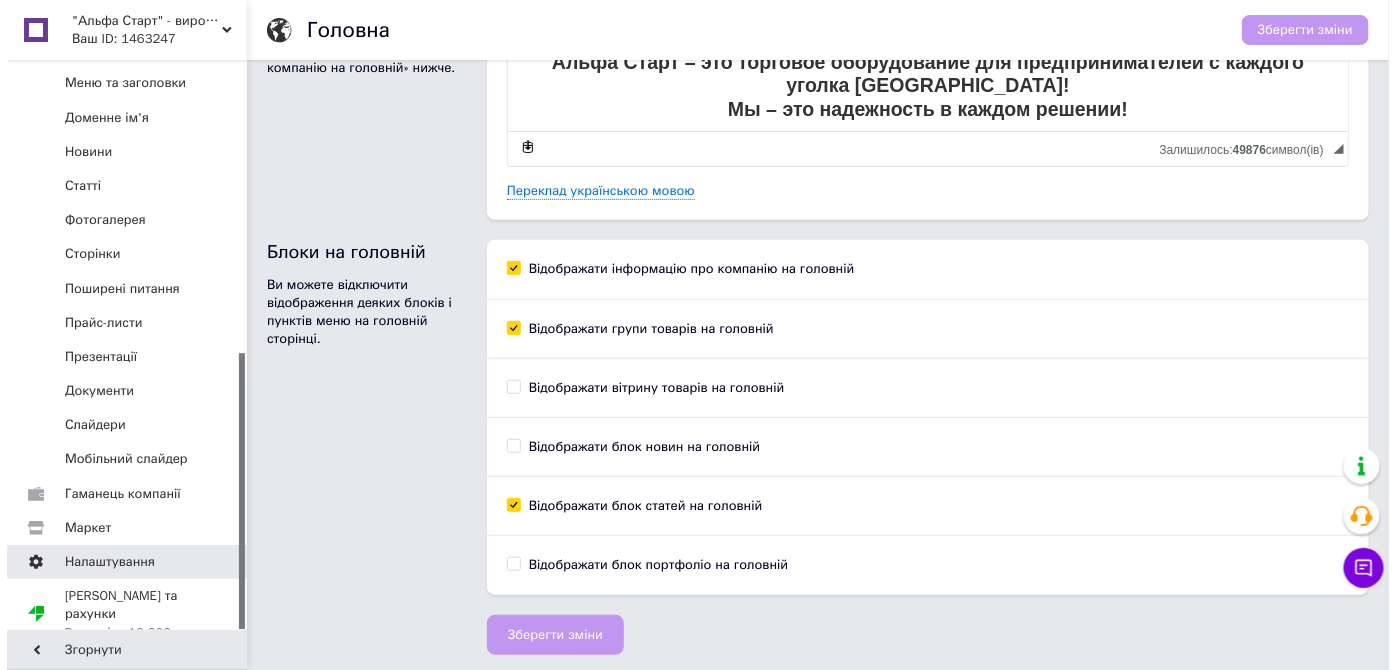 scroll, scrollTop: 0, scrollLeft: 0, axis: both 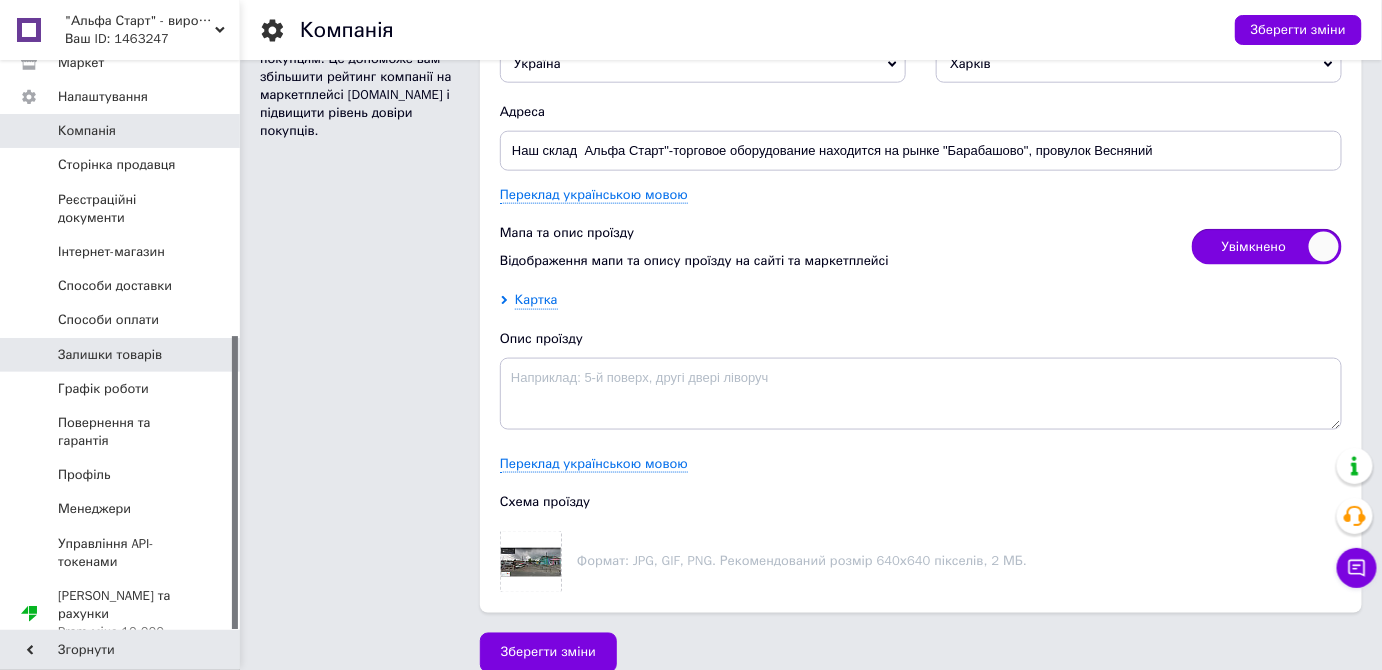 click on "Залишки товарів" at bounding box center [110, 355] 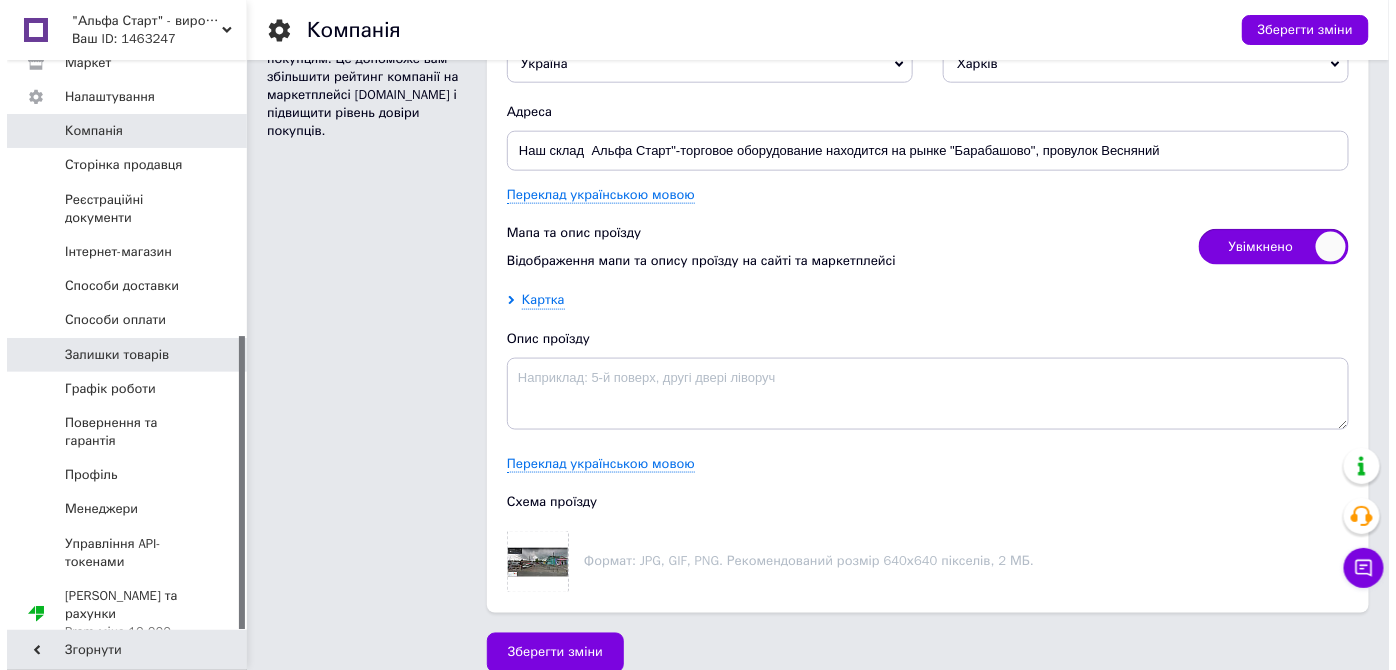 scroll, scrollTop: 0, scrollLeft: 0, axis: both 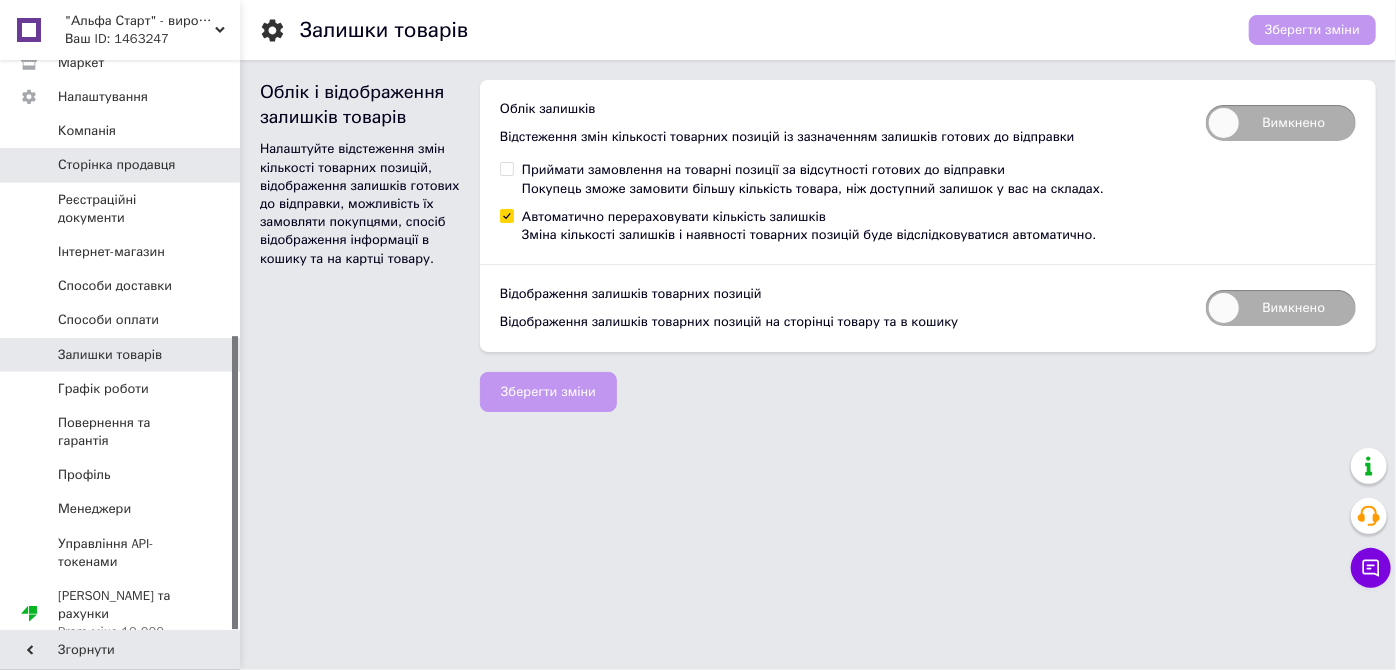 click on "Сторінка продавця" at bounding box center [123, 165] 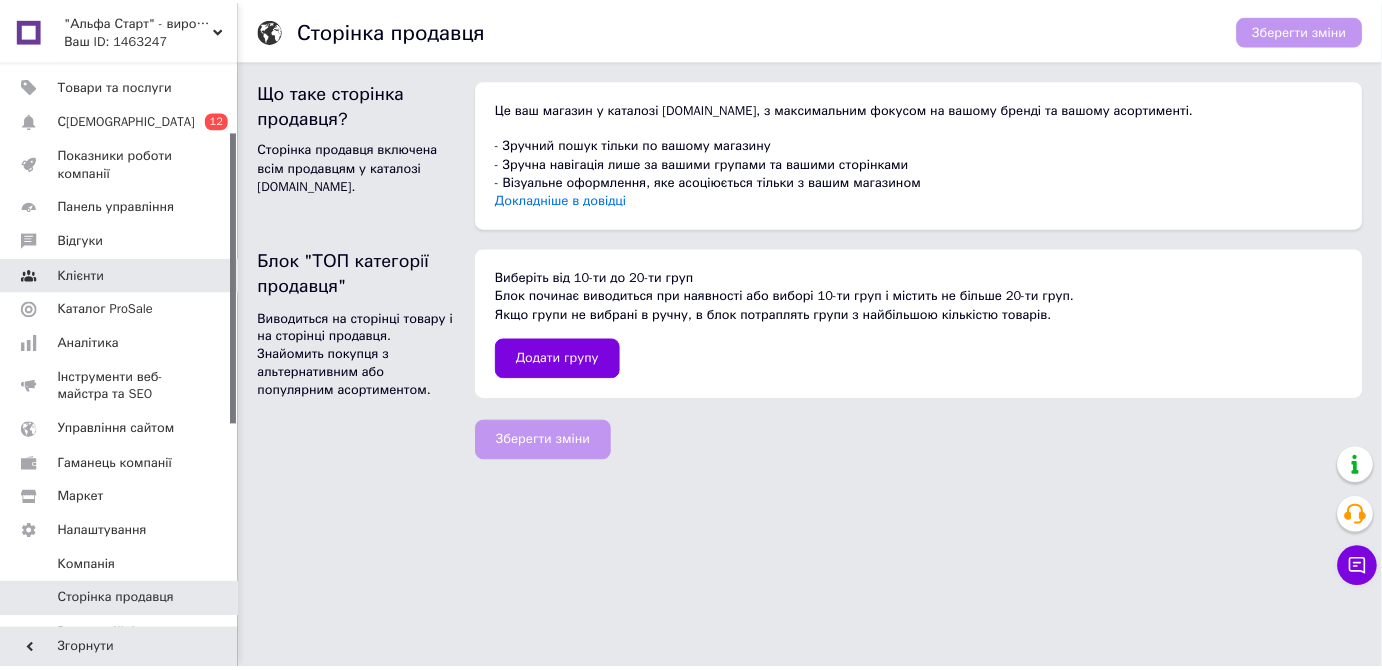 scroll, scrollTop: 0, scrollLeft: 0, axis: both 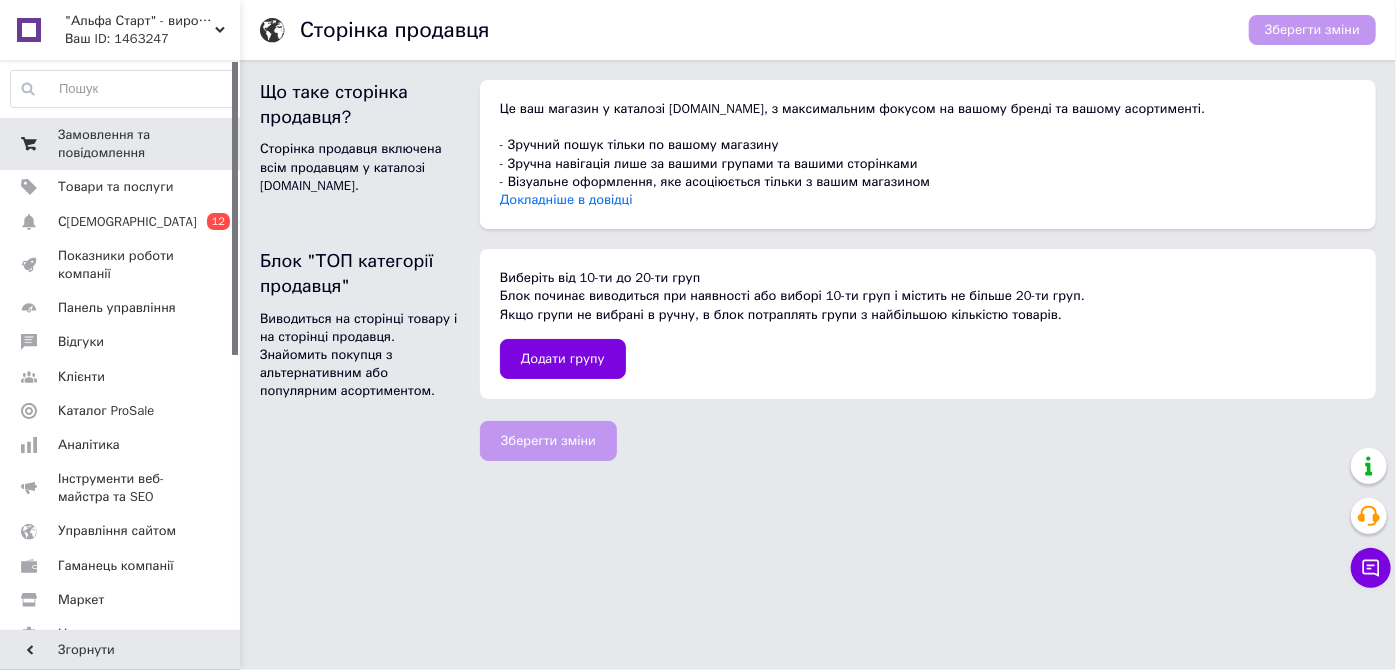 click on "Замовлення та повідомлення" at bounding box center (121, 144) 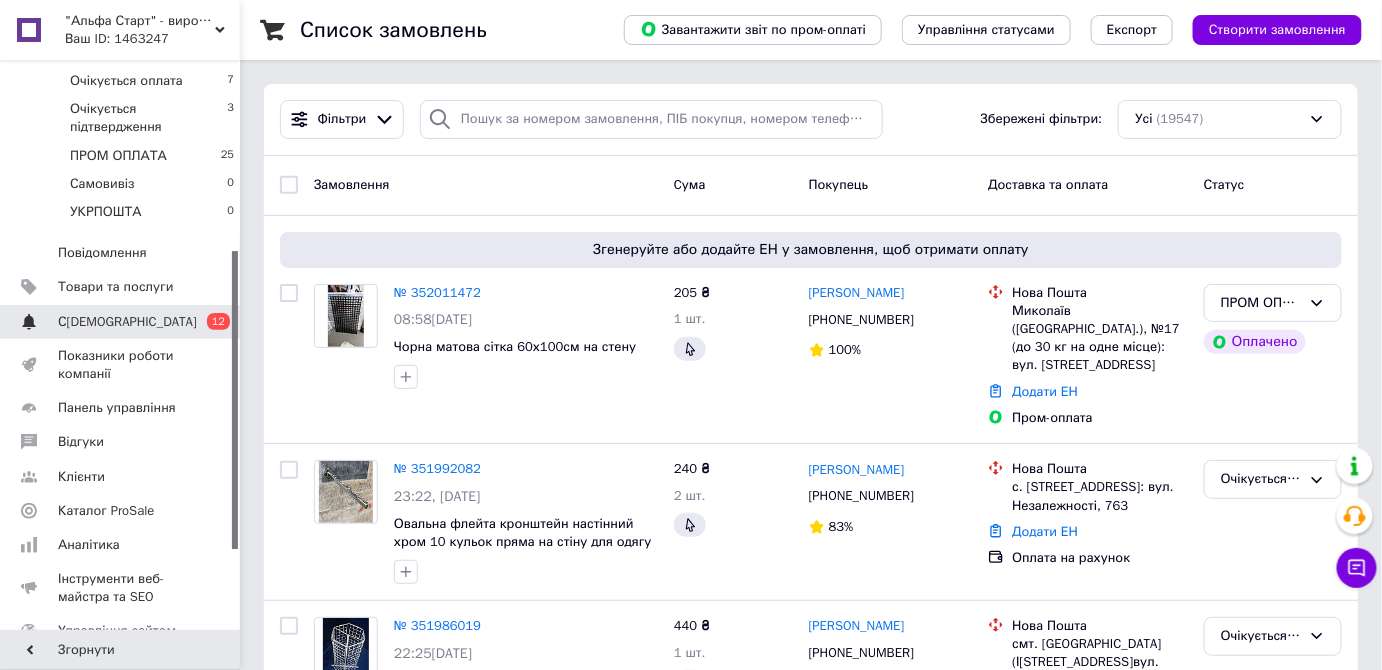 click on "С[DEMOGRAPHIC_DATA]" at bounding box center (121, 322) 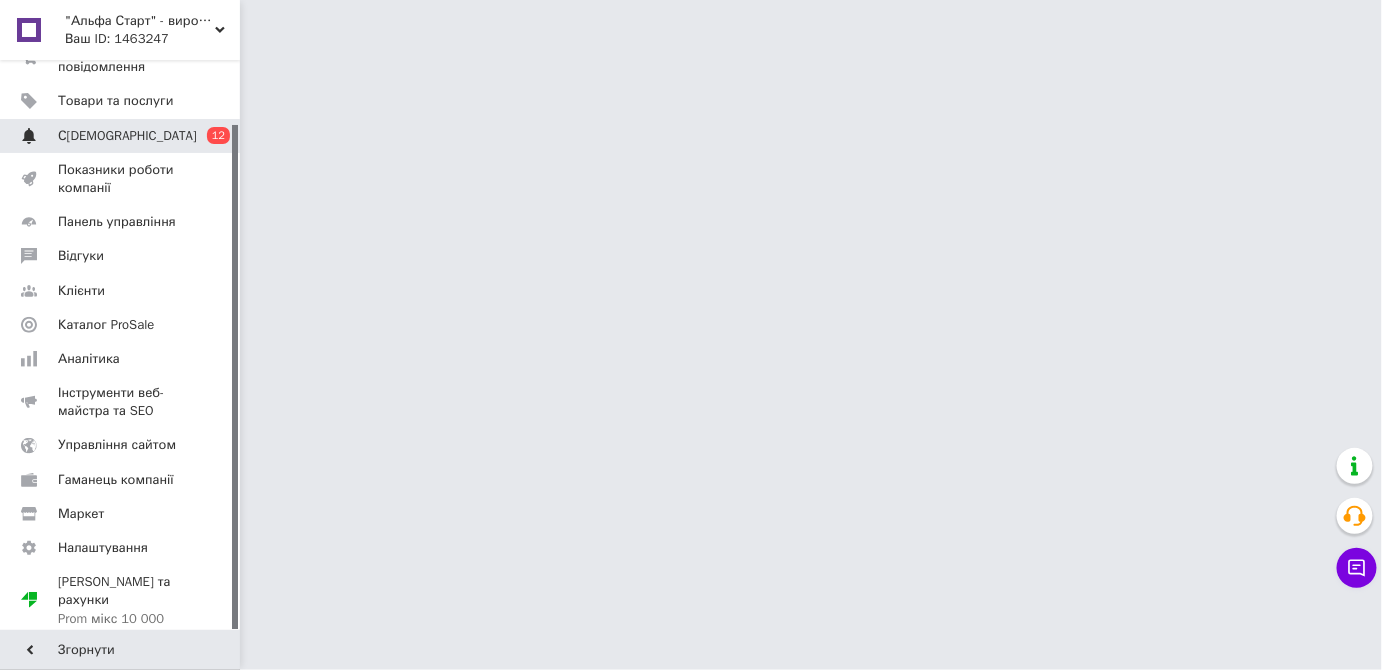scroll, scrollTop: 72, scrollLeft: 0, axis: vertical 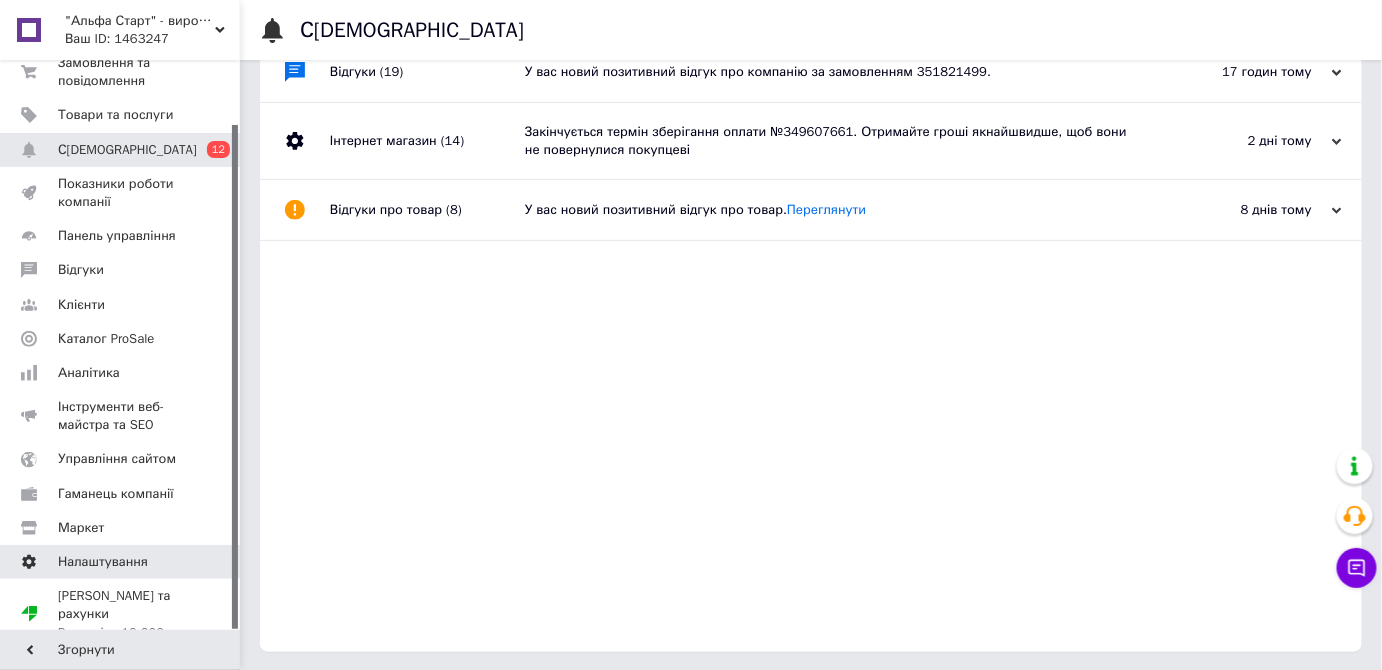 click on "Налаштування" at bounding box center [103, 562] 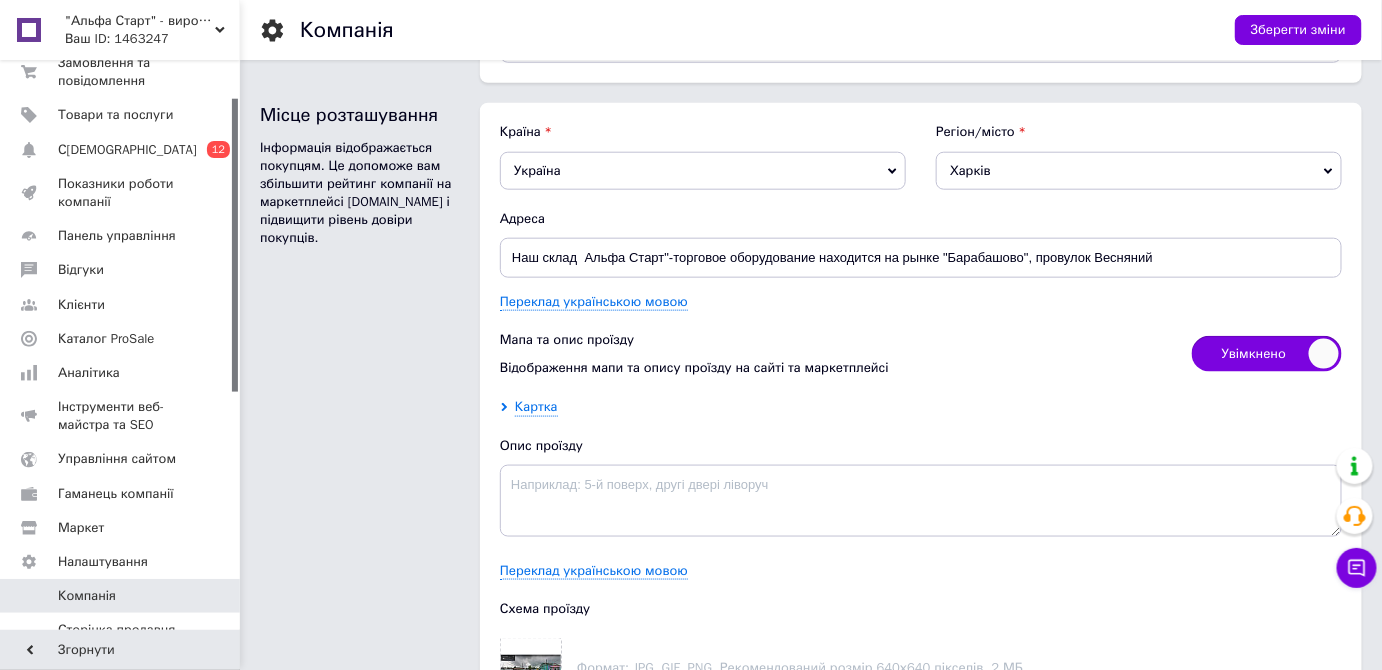 scroll, scrollTop: 3256, scrollLeft: 0, axis: vertical 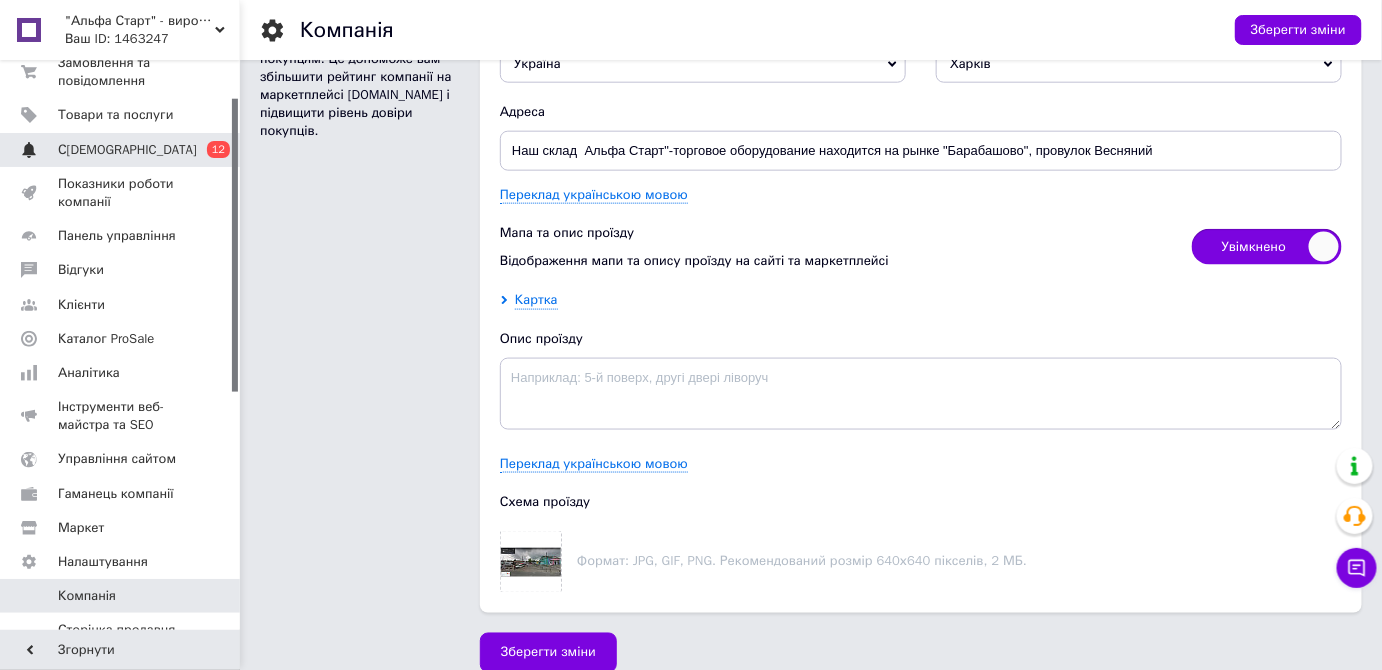 click on "С[DEMOGRAPHIC_DATA]" at bounding box center (127, 150) 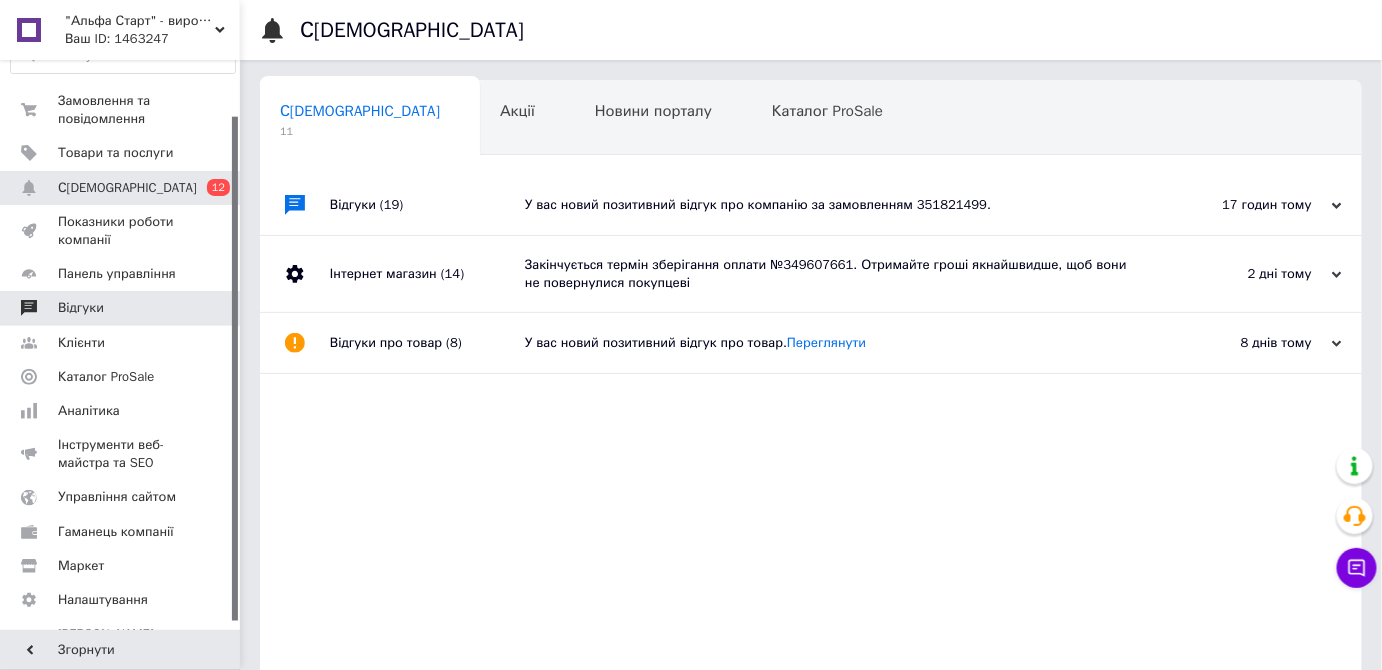 scroll, scrollTop: 0, scrollLeft: 0, axis: both 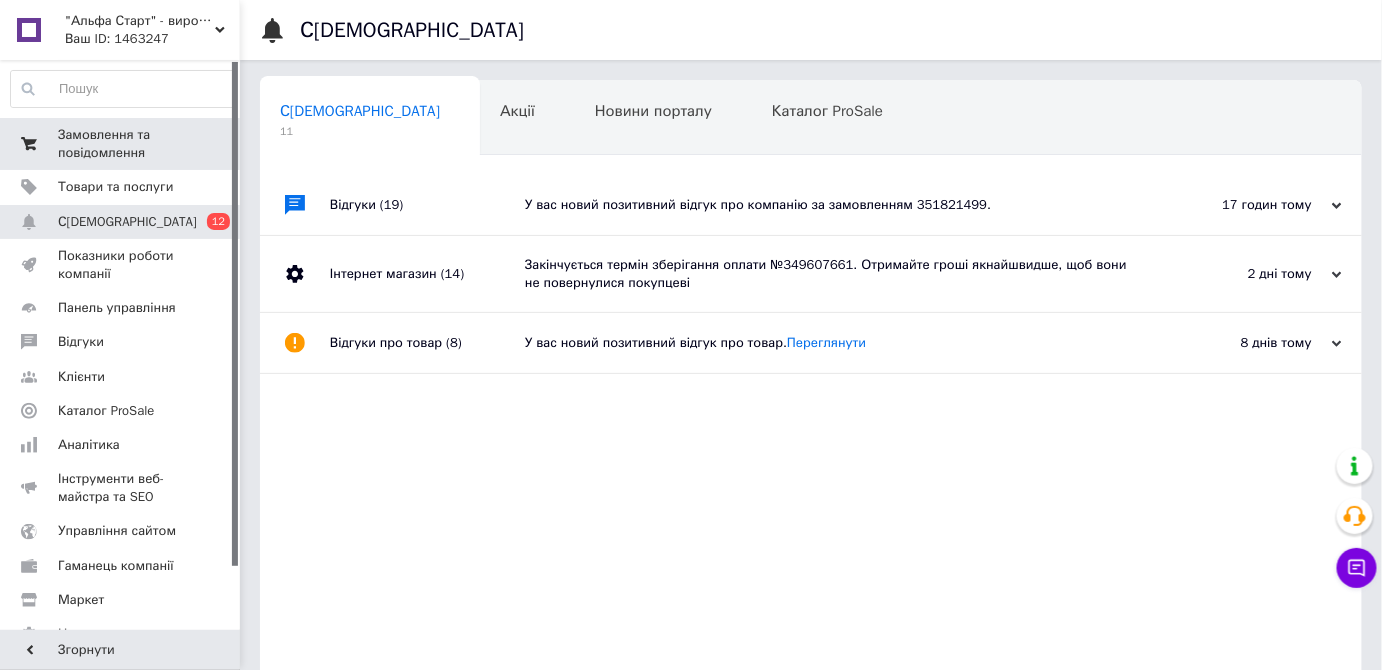click on "Замовлення та повідомлення" at bounding box center [121, 144] 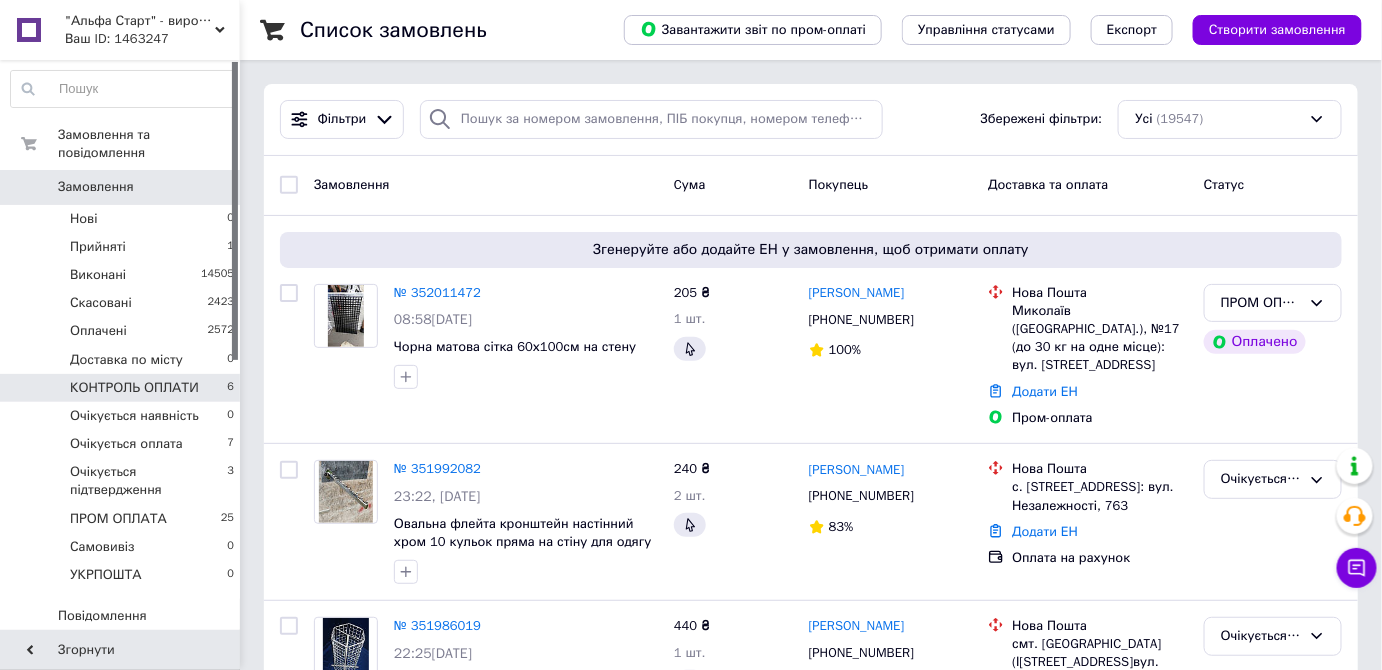 click on "КОНТРОЛЬ ОПЛАТИ 6" at bounding box center [123, 388] 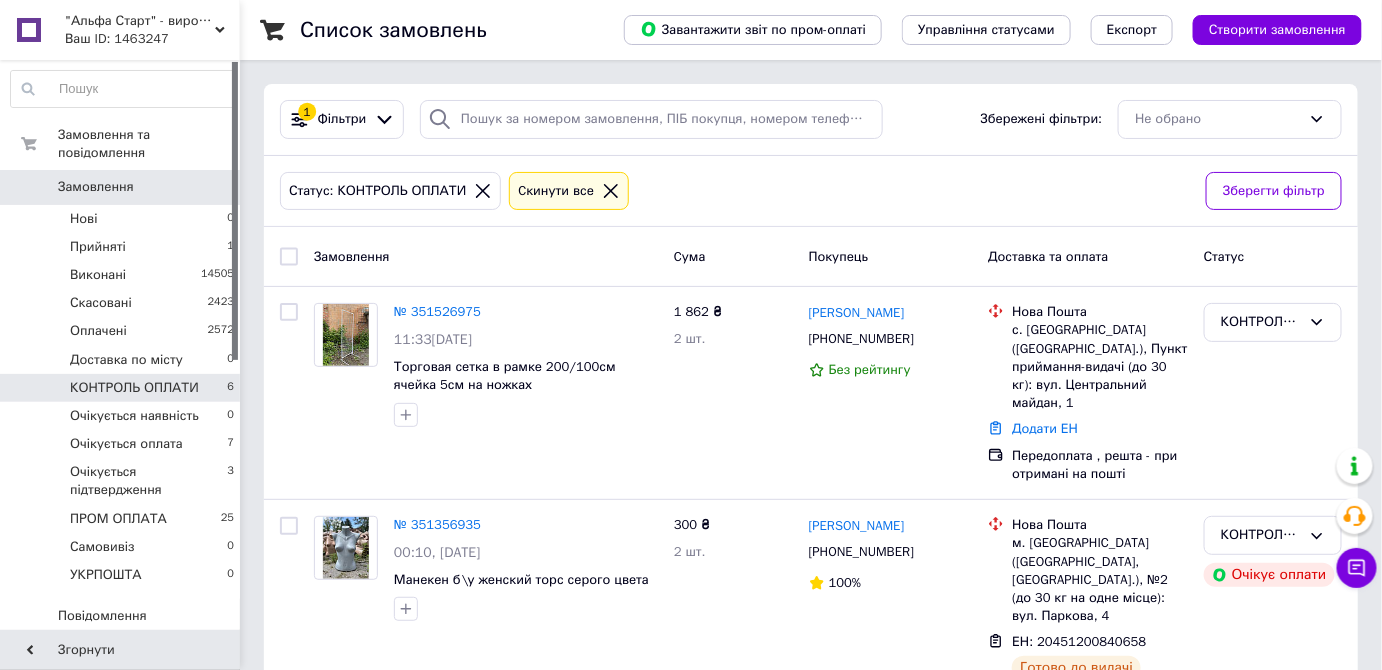 click on "Замовлення" at bounding box center (121, 187) 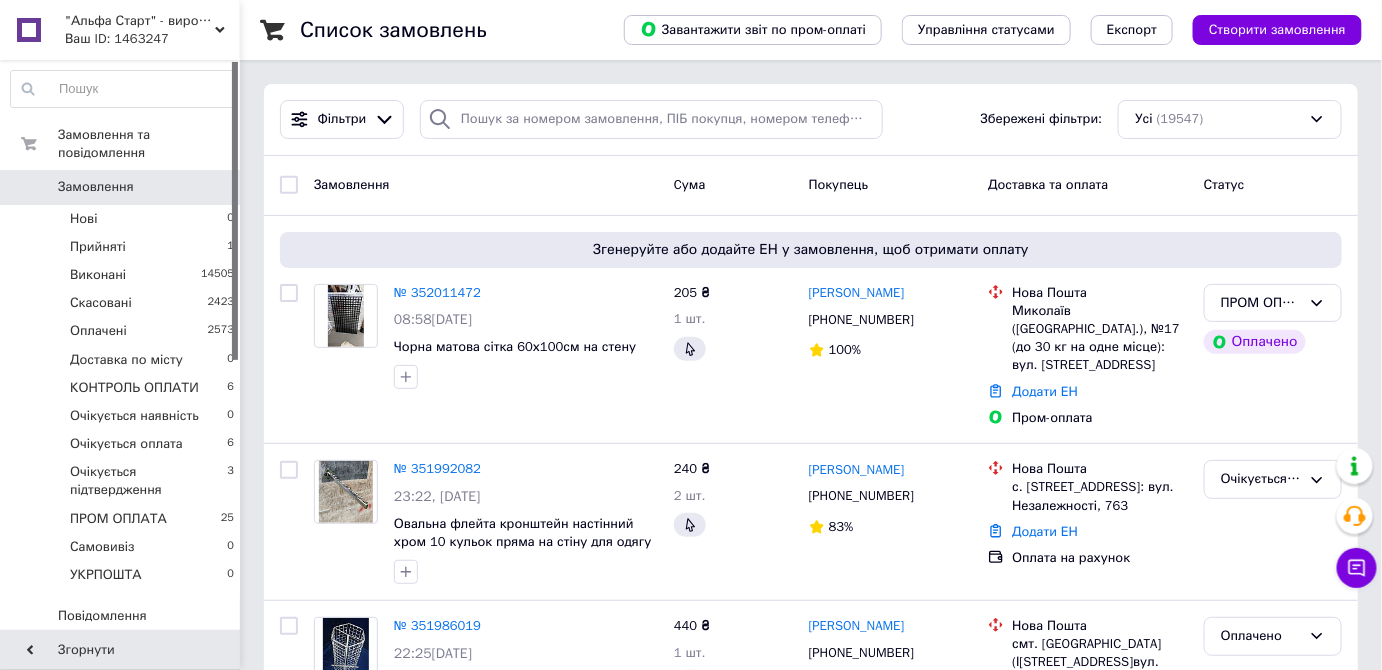 click on "Ваш ID: 1463247" at bounding box center [152, 39] 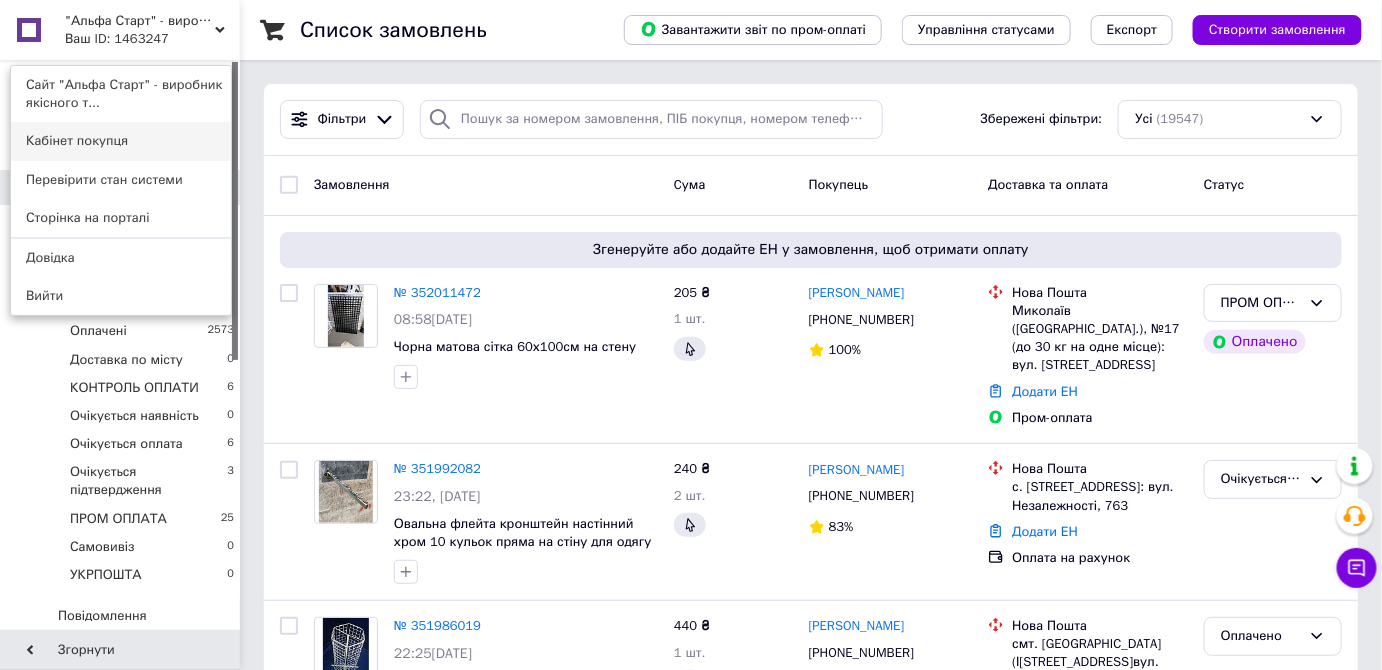 click on "Кабінет покупця" at bounding box center [121, 141] 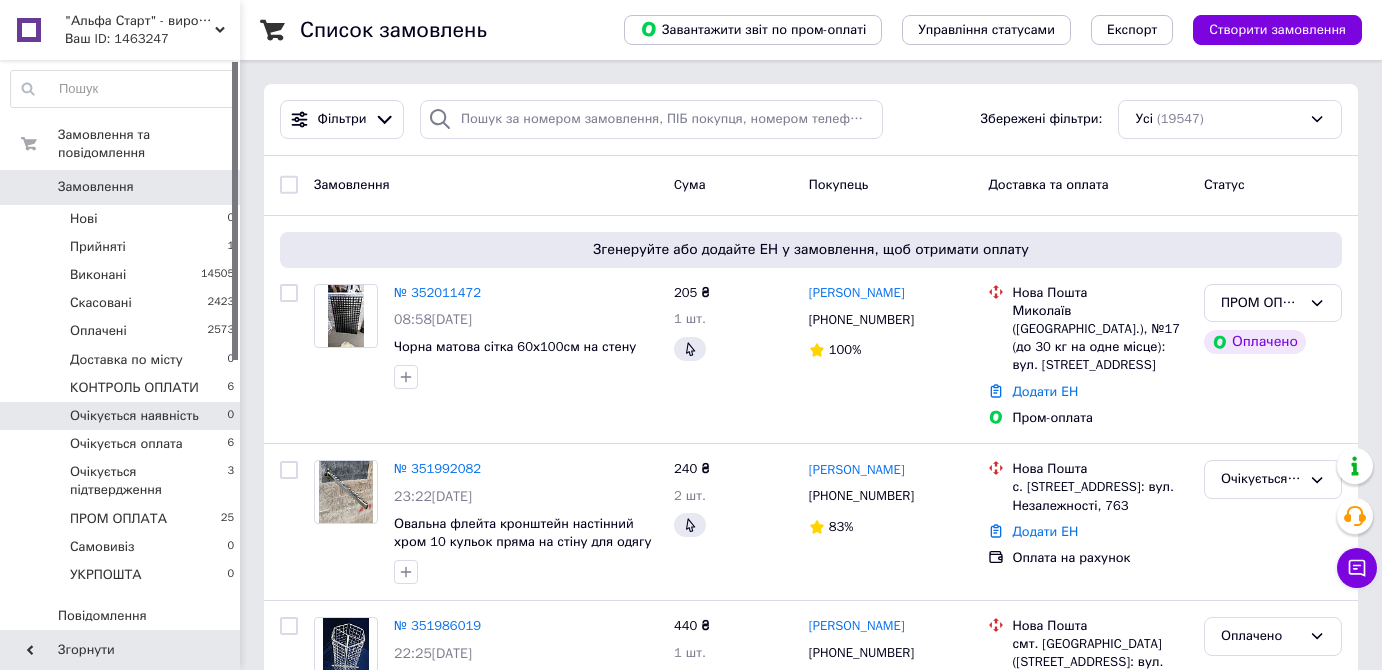 scroll, scrollTop: 0, scrollLeft: 0, axis: both 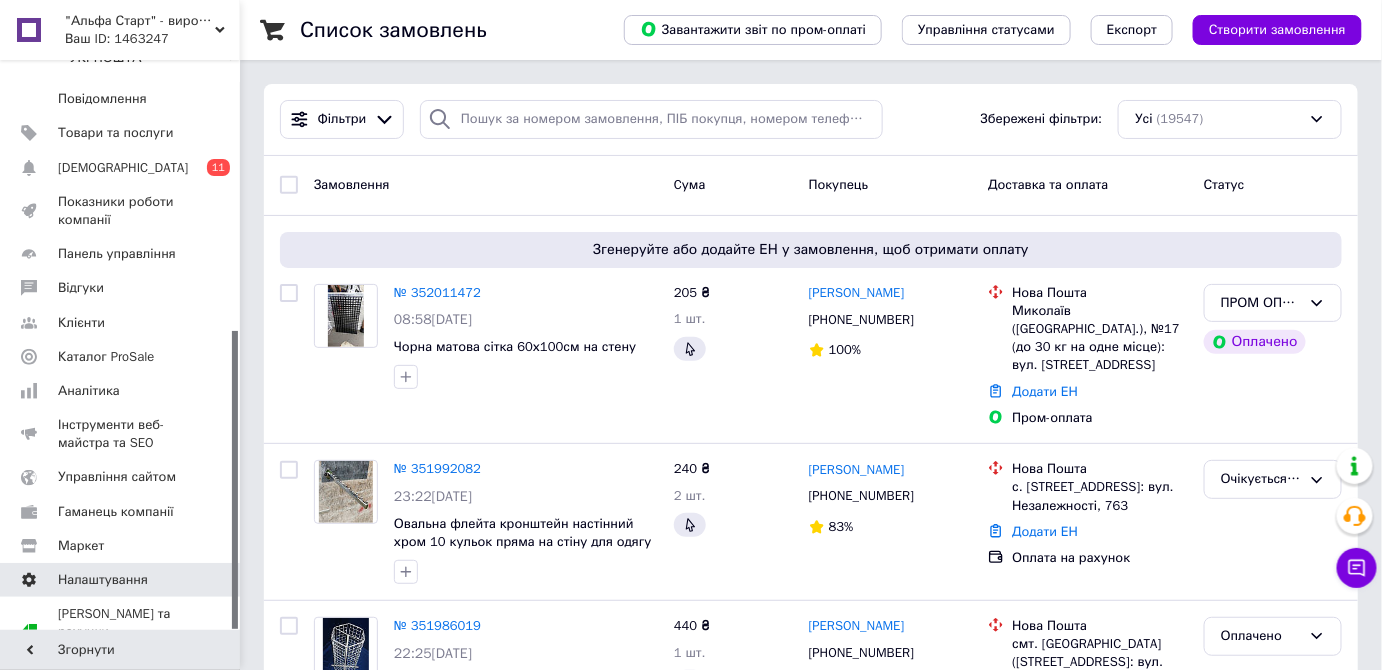 click on "Налаштування" at bounding box center (103, 580) 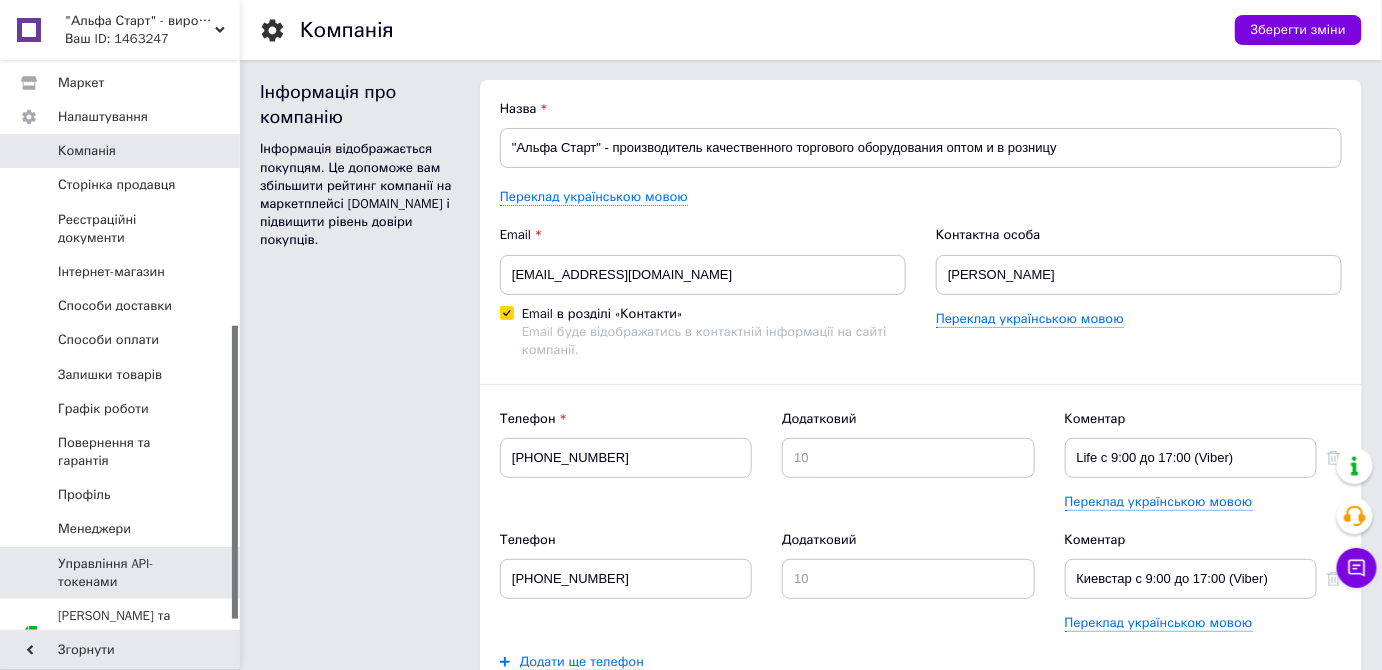 scroll, scrollTop: 0, scrollLeft: 0, axis: both 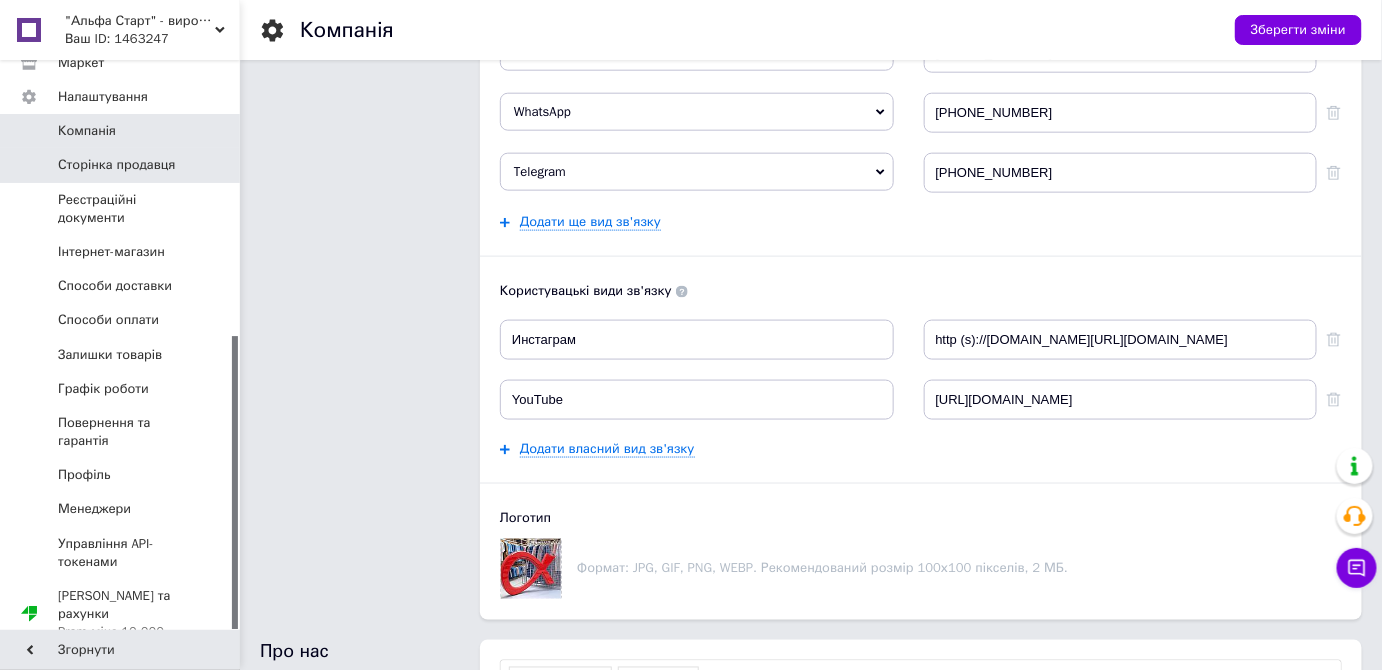 click on "Сторінка продавця" at bounding box center [116, 165] 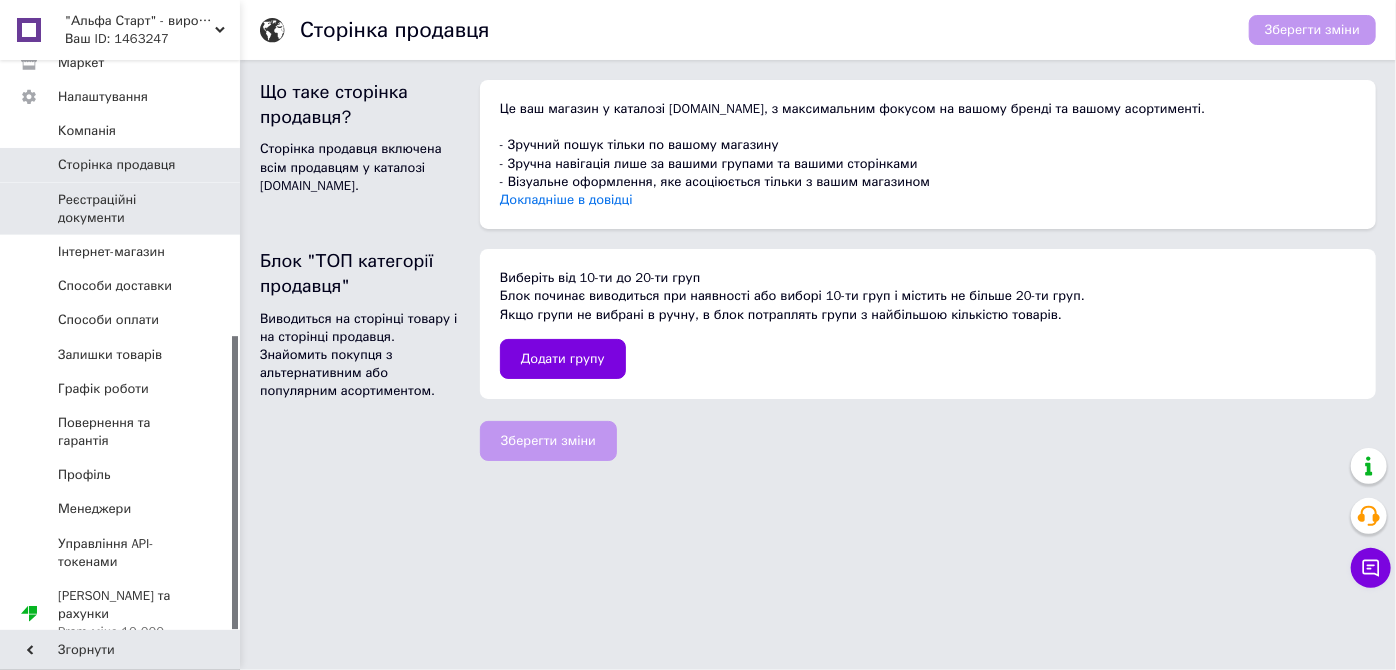 click on "Реєстраційні документи" at bounding box center [121, 209] 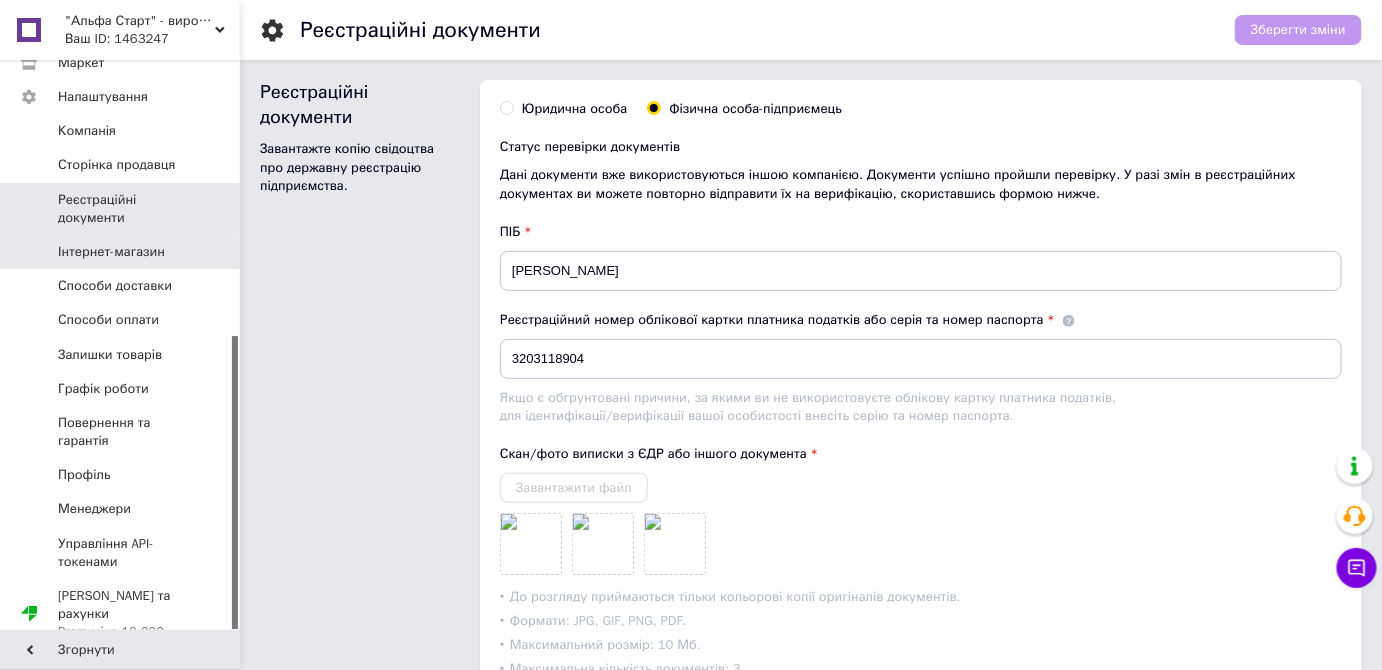 click at bounding box center [212, 252] 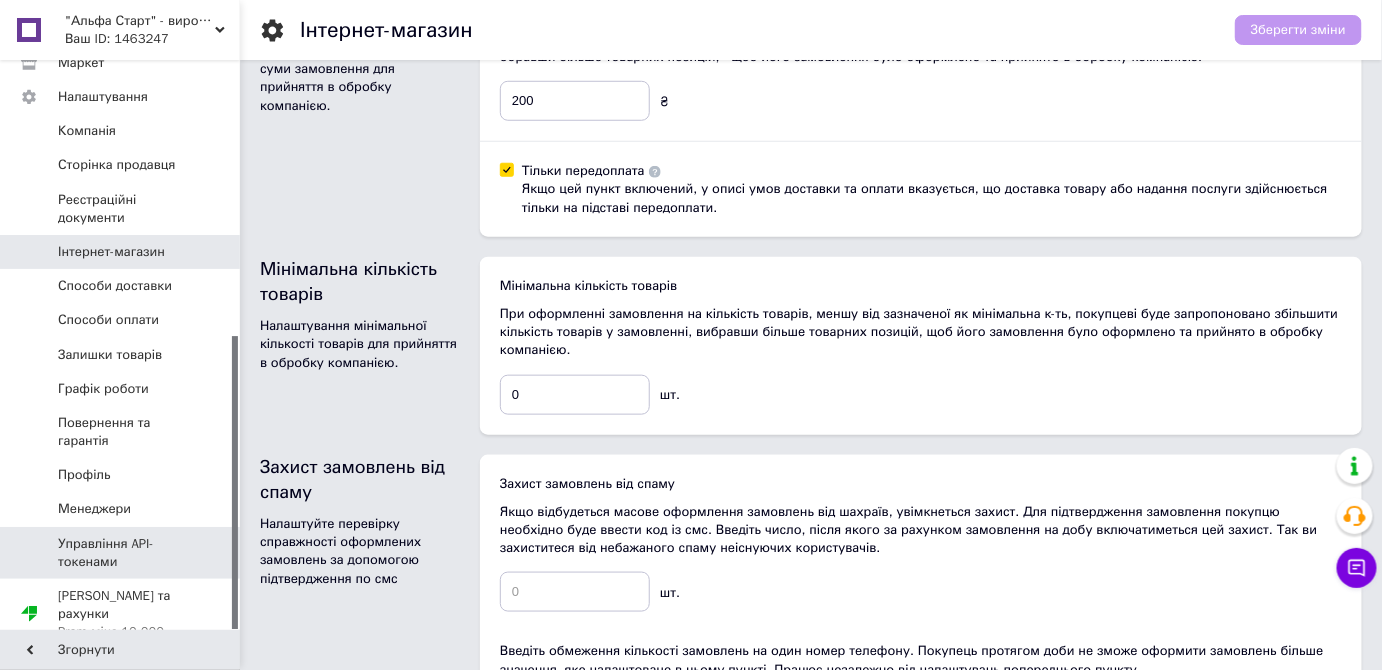 scroll, scrollTop: 545, scrollLeft: 0, axis: vertical 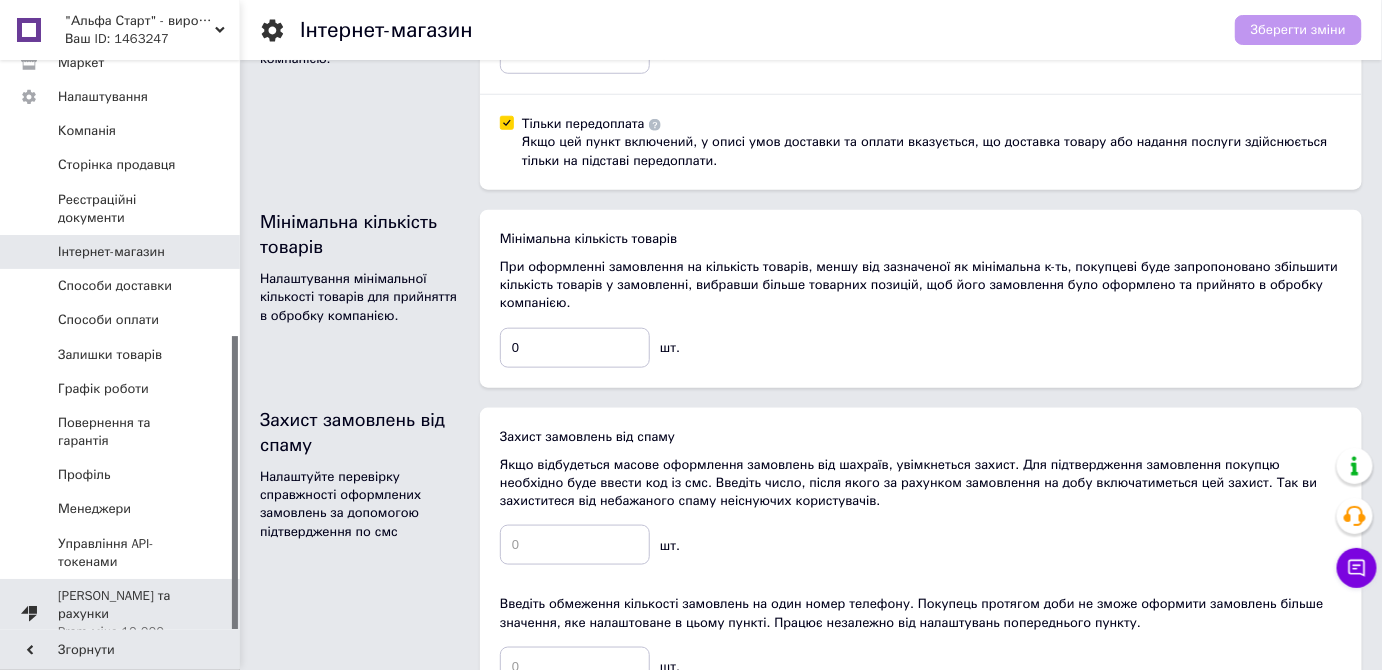 click on "Prom мікс 10 000" at bounding box center [121, 632] 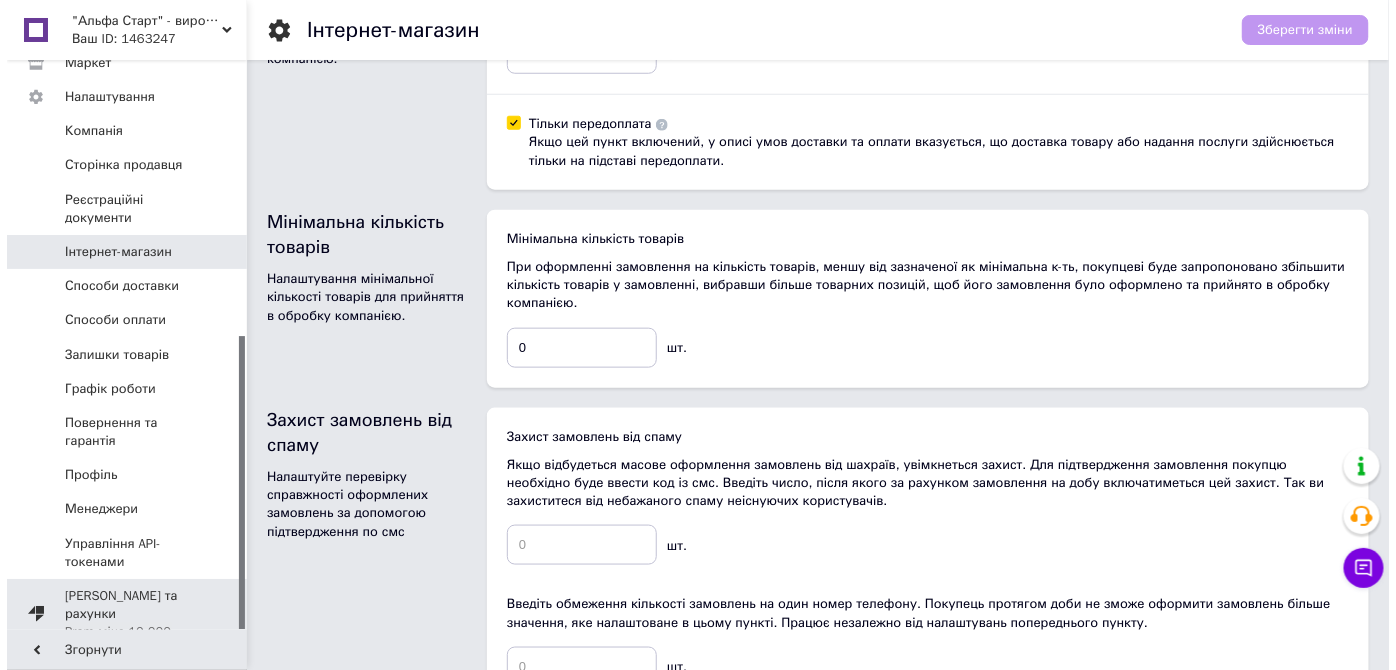 scroll, scrollTop: 0, scrollLeft: 0, axis: both 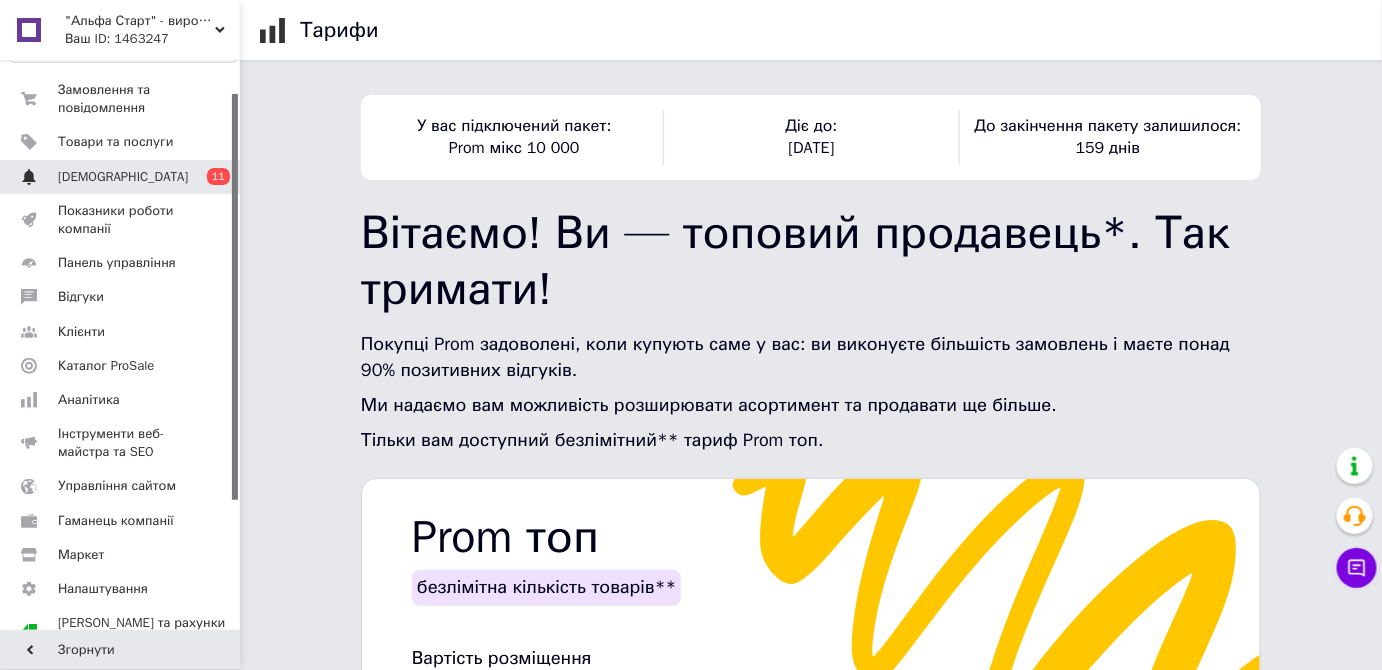 click on "С[DEMOGRAPHIC_DATA]" at bounding box center (121, 177) 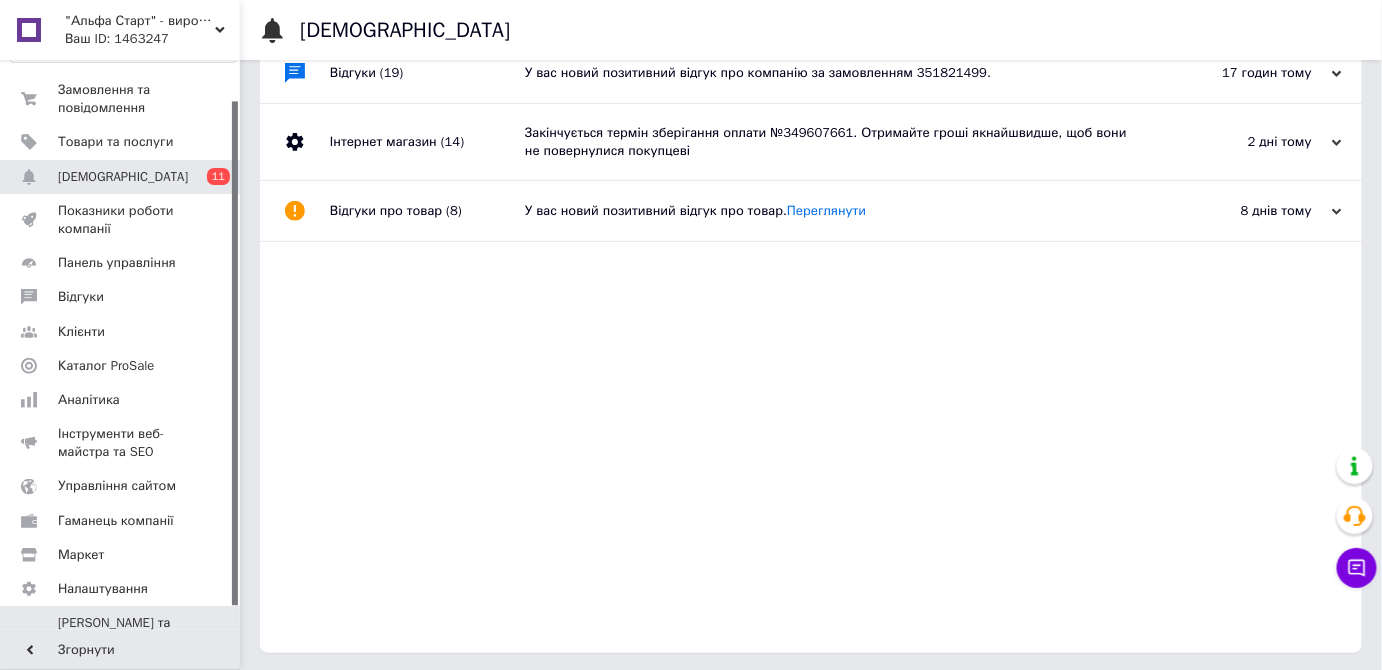 scroll, scrollTop: 133, scrollLeft: 0, axis: vertical 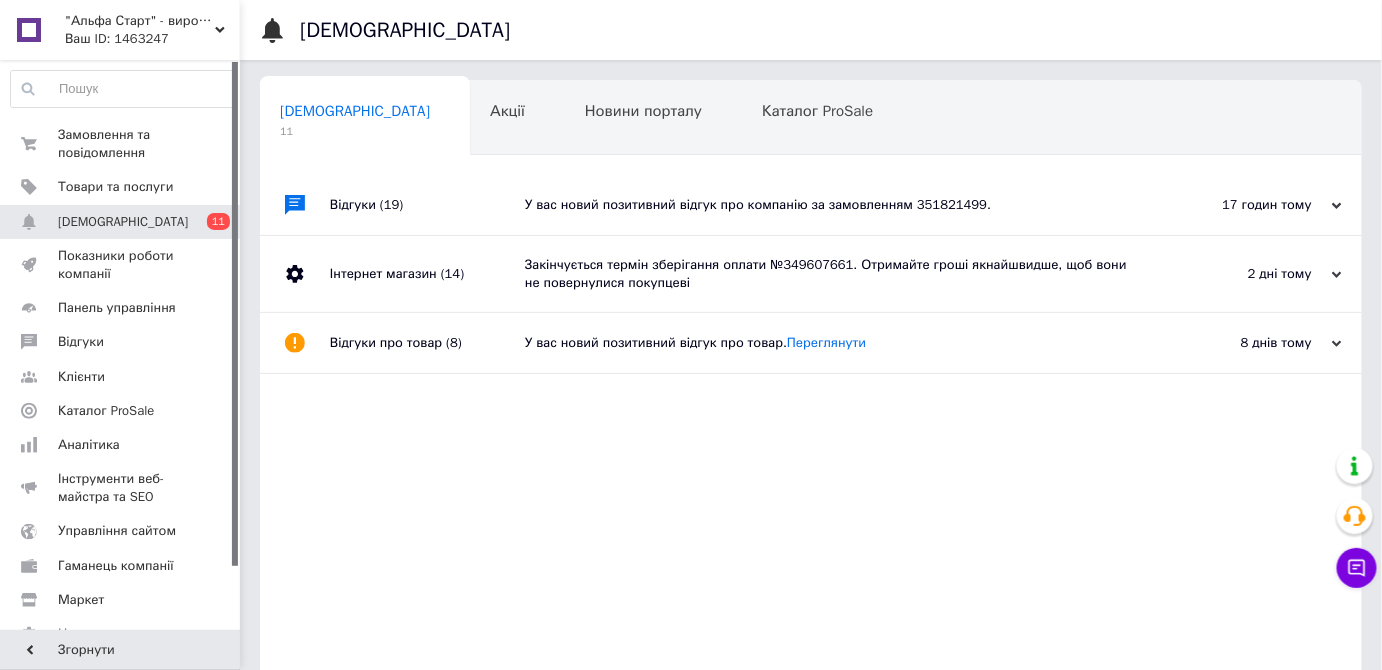 click at bounding box center (123, 89) 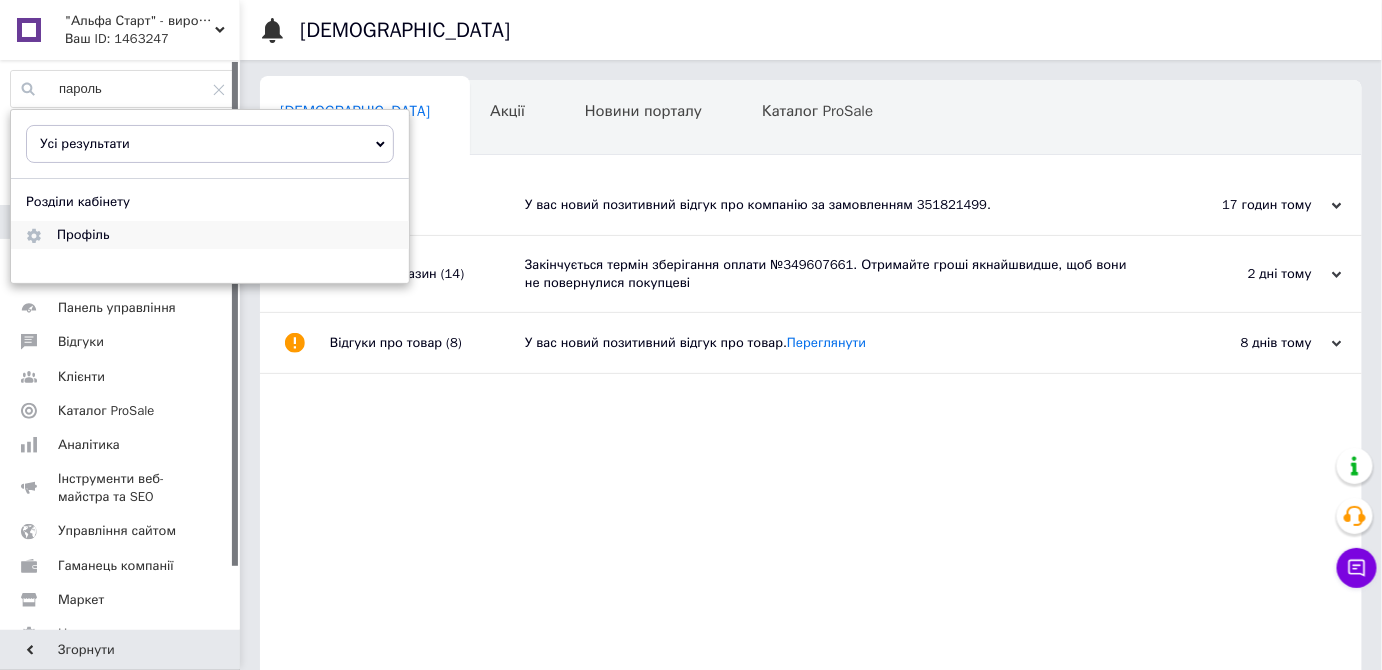 type on "пароль" 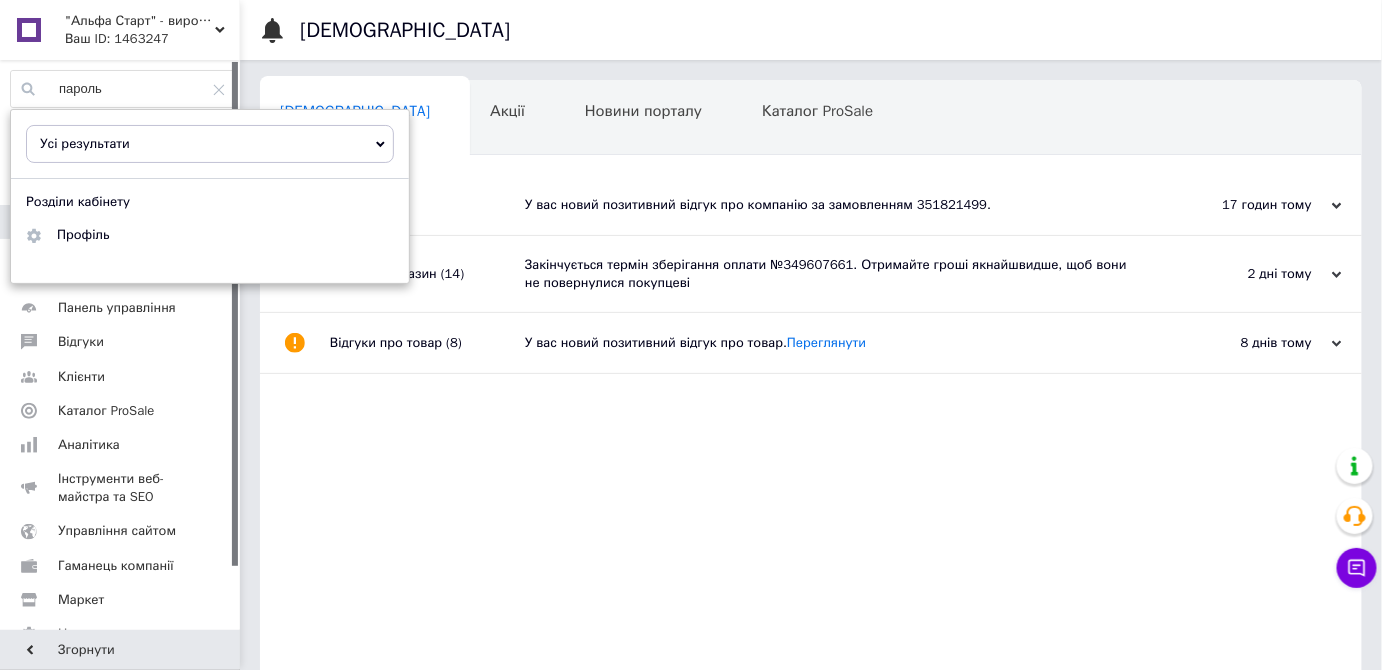 click on "Усі результати" at bounding box center (210, 144) 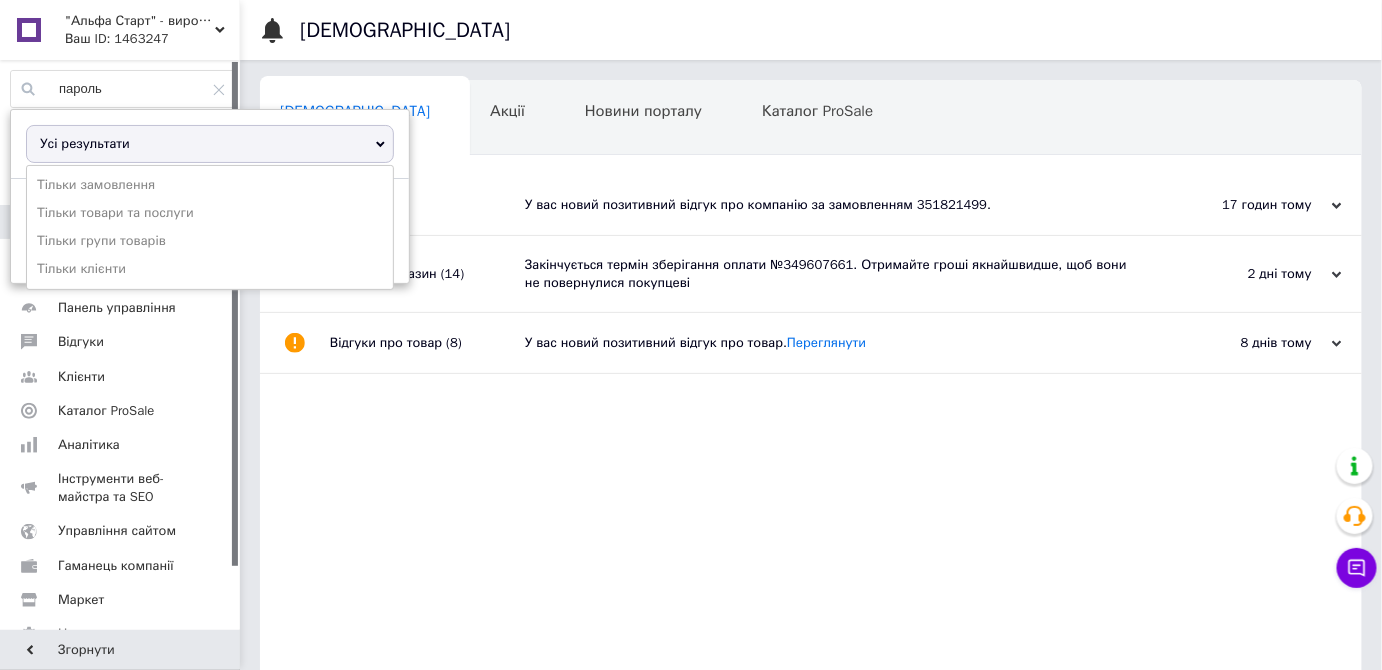 click at bounding box center [29, 30] 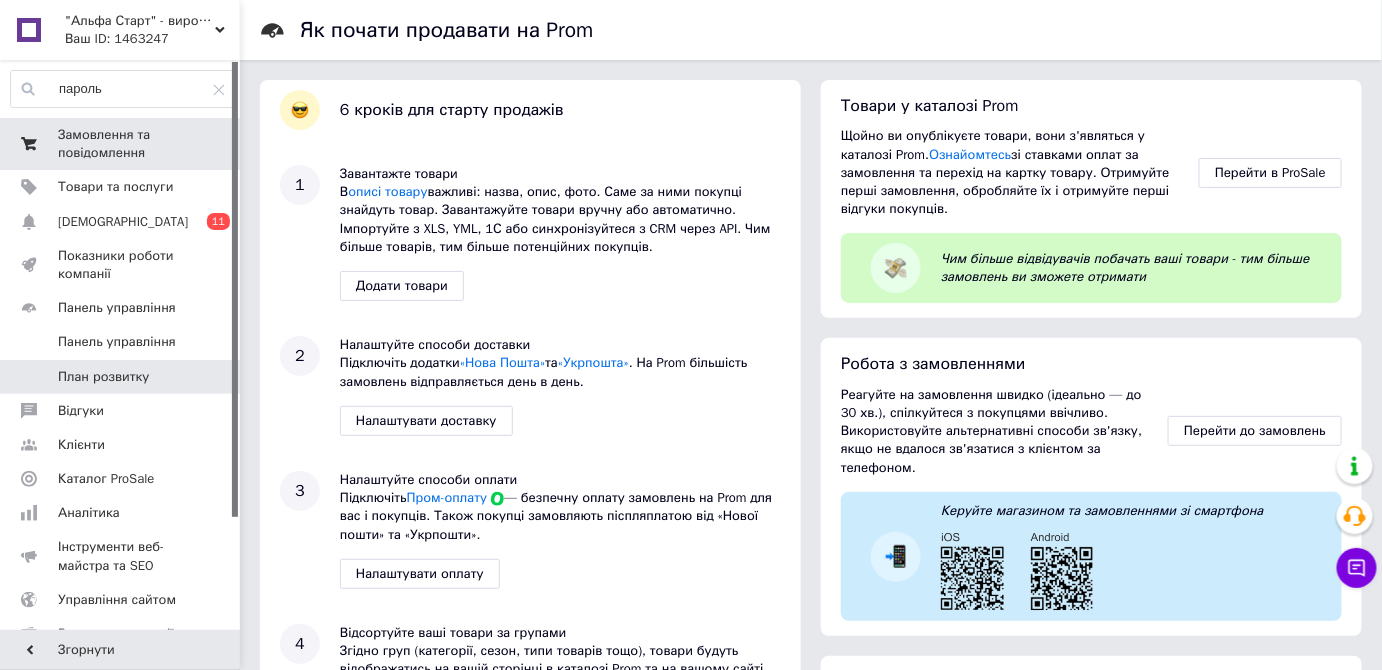click on "Замовлення та повідомлення" at bounding box center (121, 144) 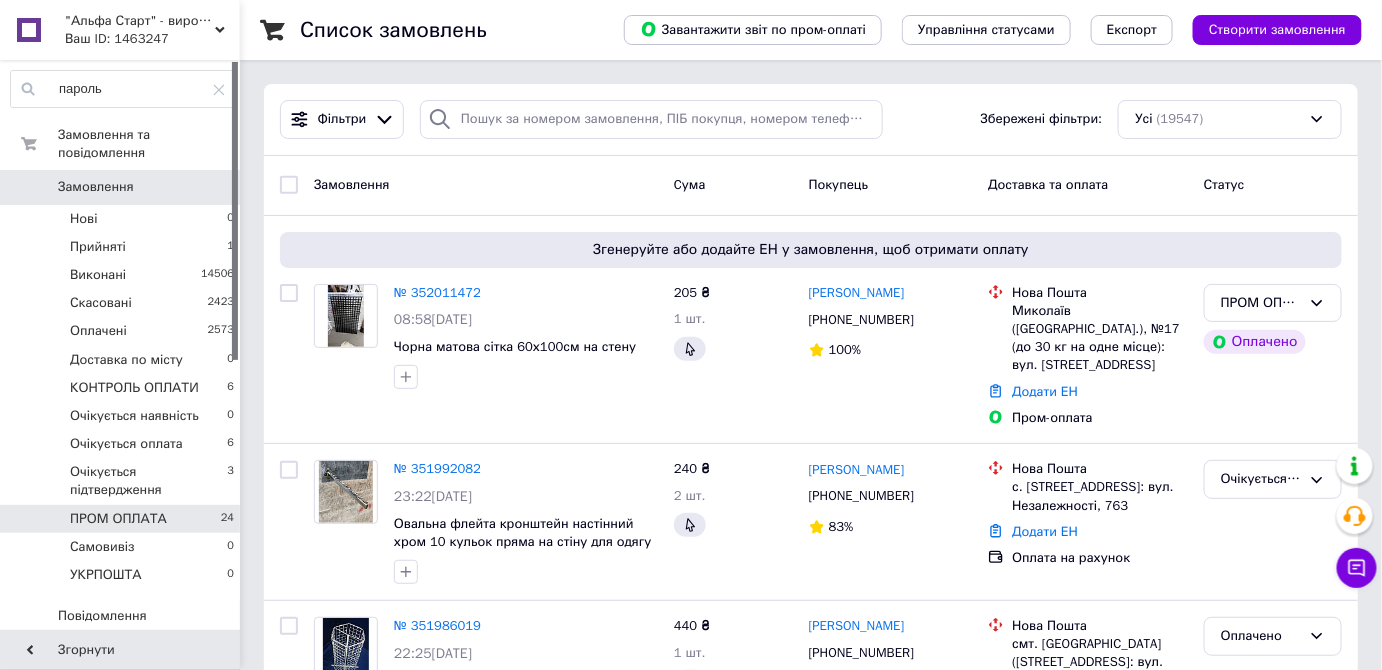 click on "ПРОМ ОПЛАТА 24" at bounding box center [123, 519] 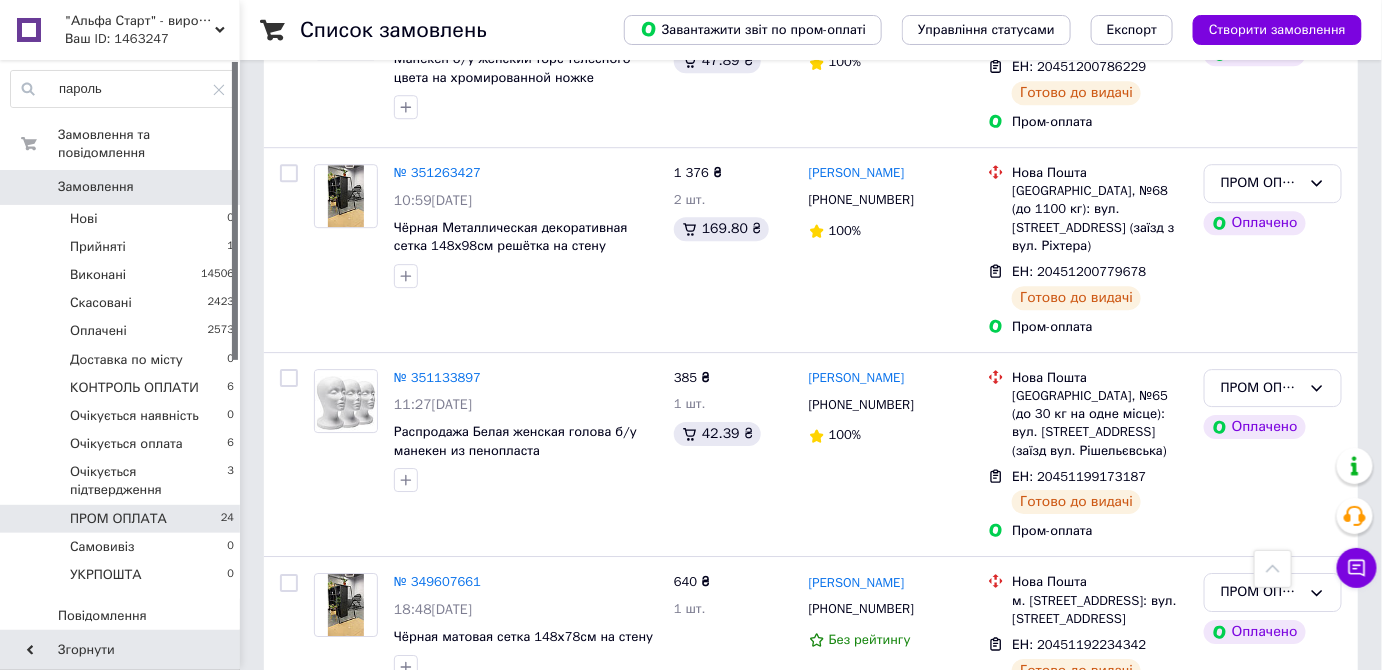 scroll, scrollTop: 4501, scrollLeft: 0, axis: vertical 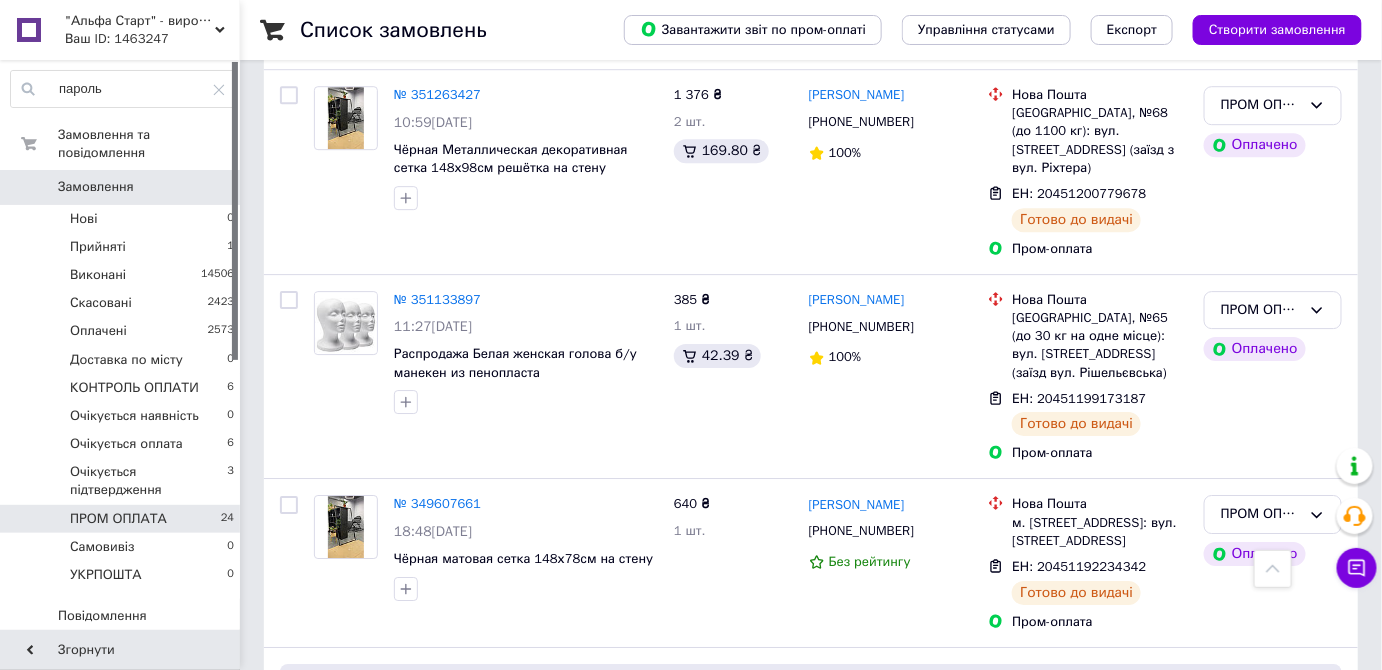 click on "0" at bounding box center (212, 187) 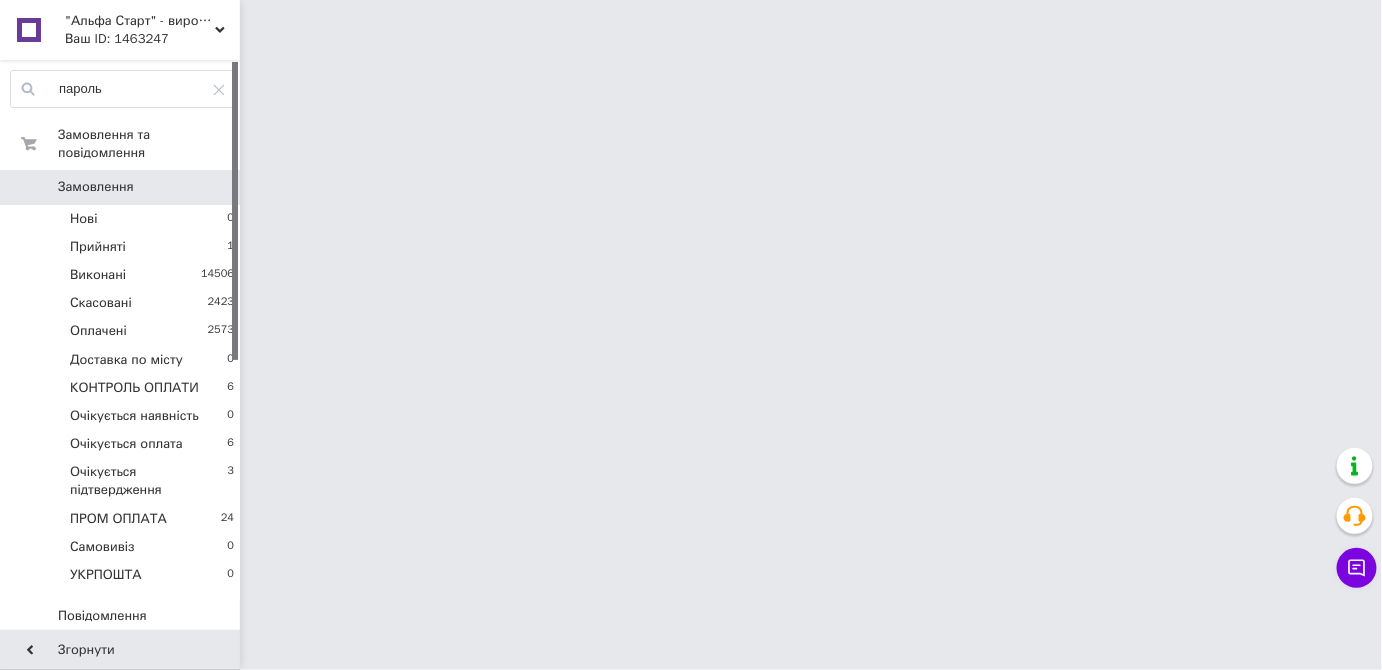 scroll, scrollTop: 0, scrollLeft: 0, axis: both 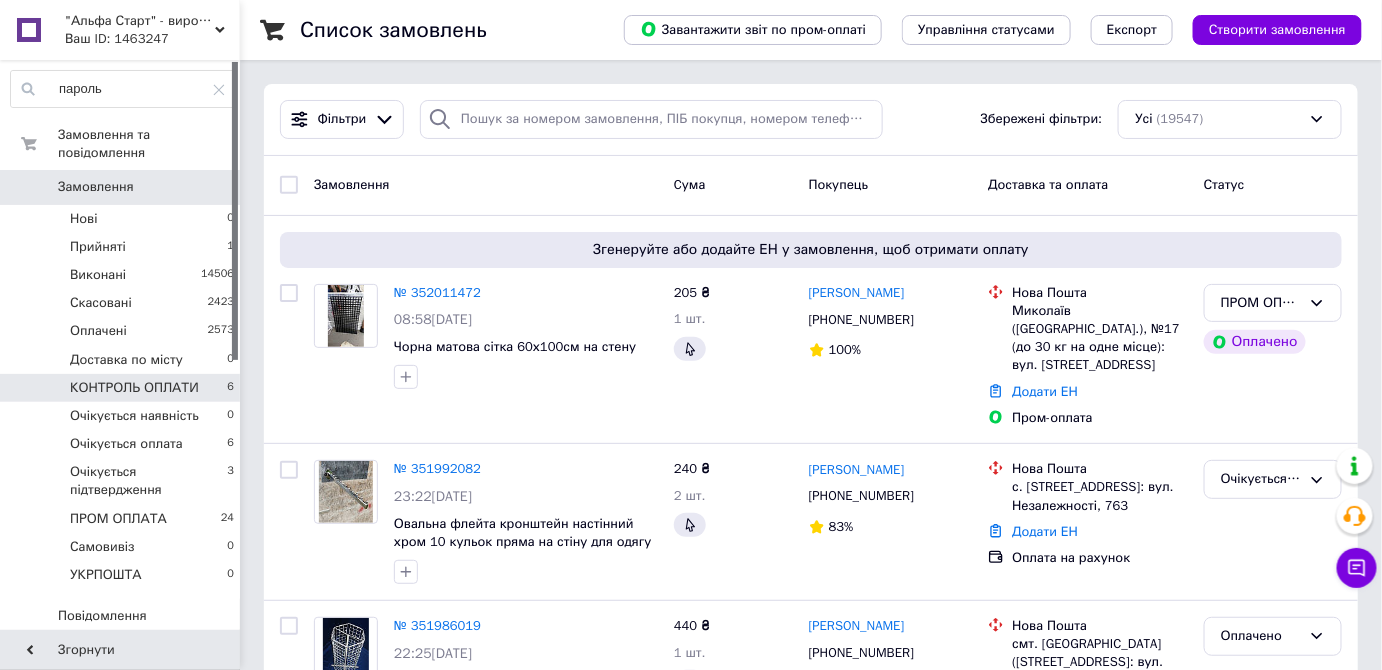 click on "КОНТРОЛЬ ОПЛАТИ" at bounding box center (134, 388) 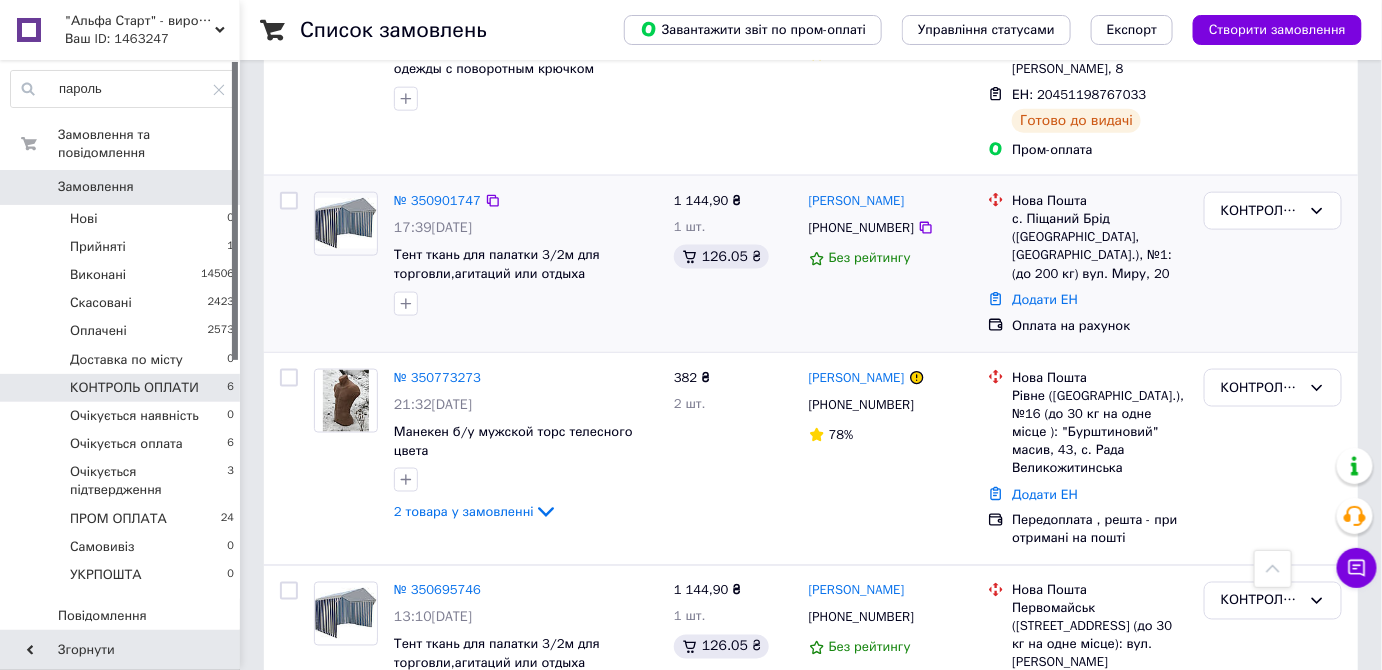 scroll, scrollTop: 770, scrollLeft: 0, axis: vertical 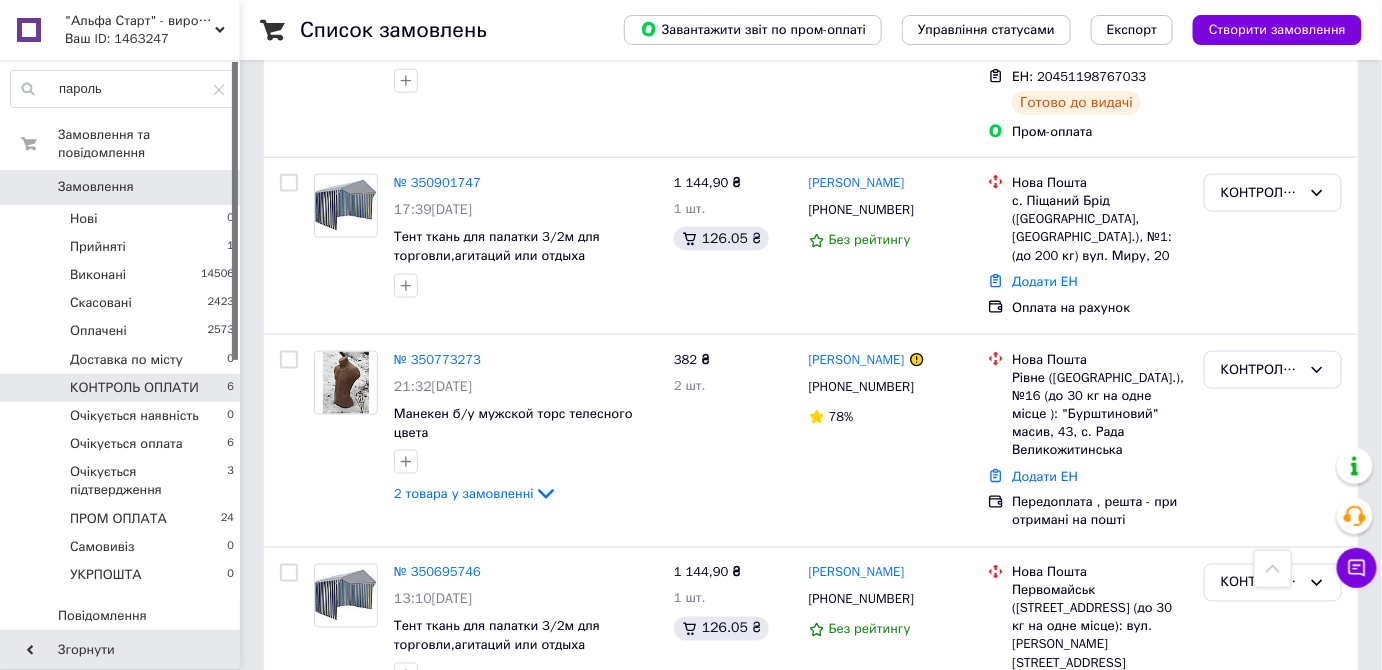 click on "Замовлення" at bounding box center (121, 187) 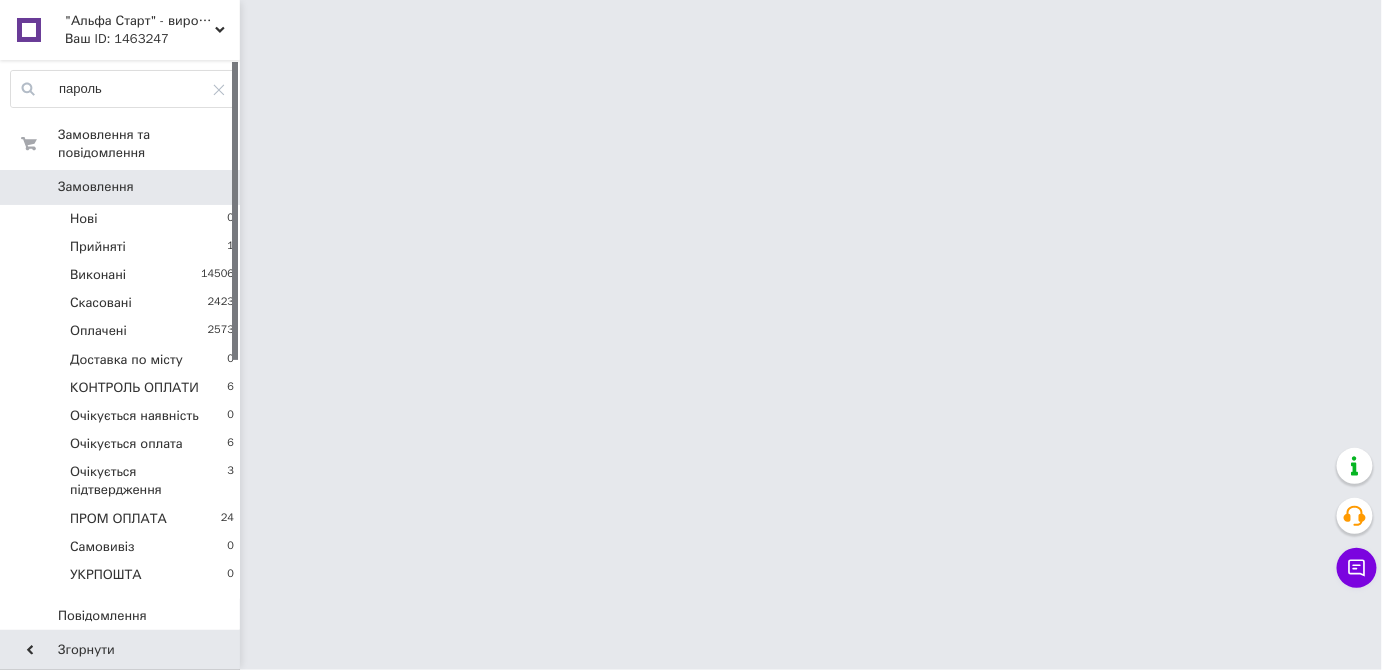 scroll, scrollTop: 0, scrollLeft: 0, axis: both 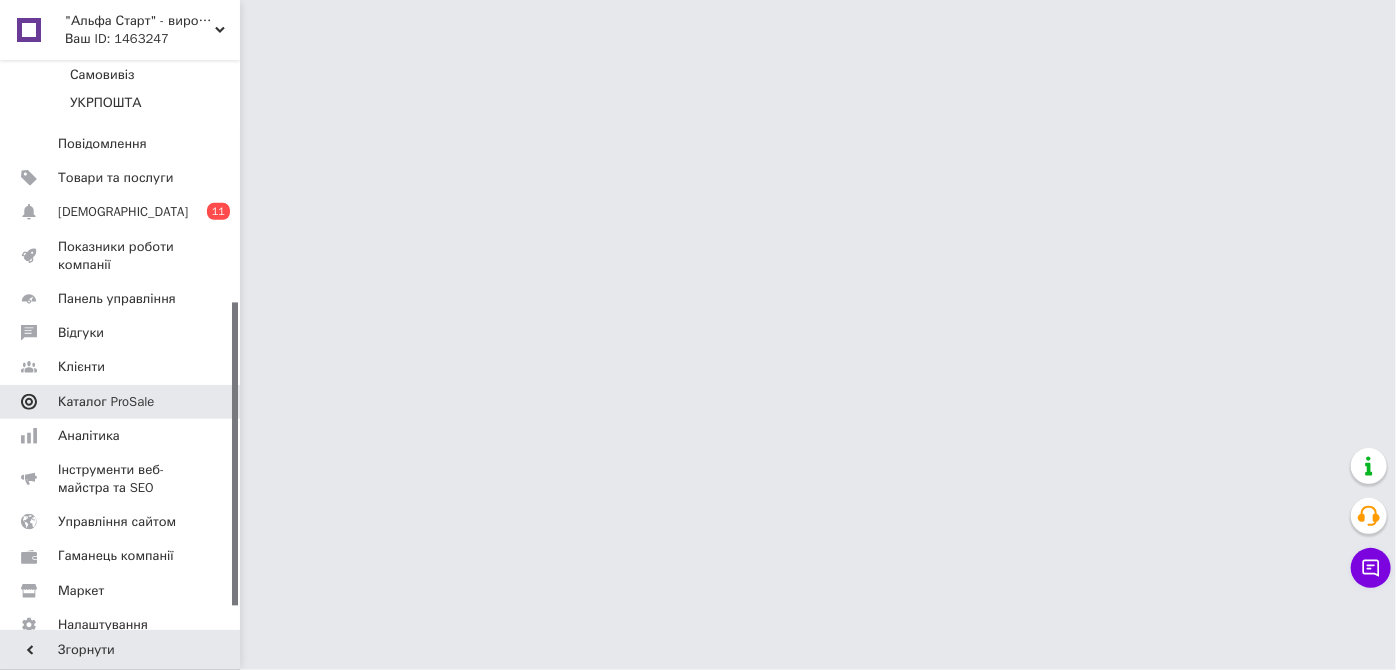click on "Каталог ProSale" at bounding box center (121, 402) 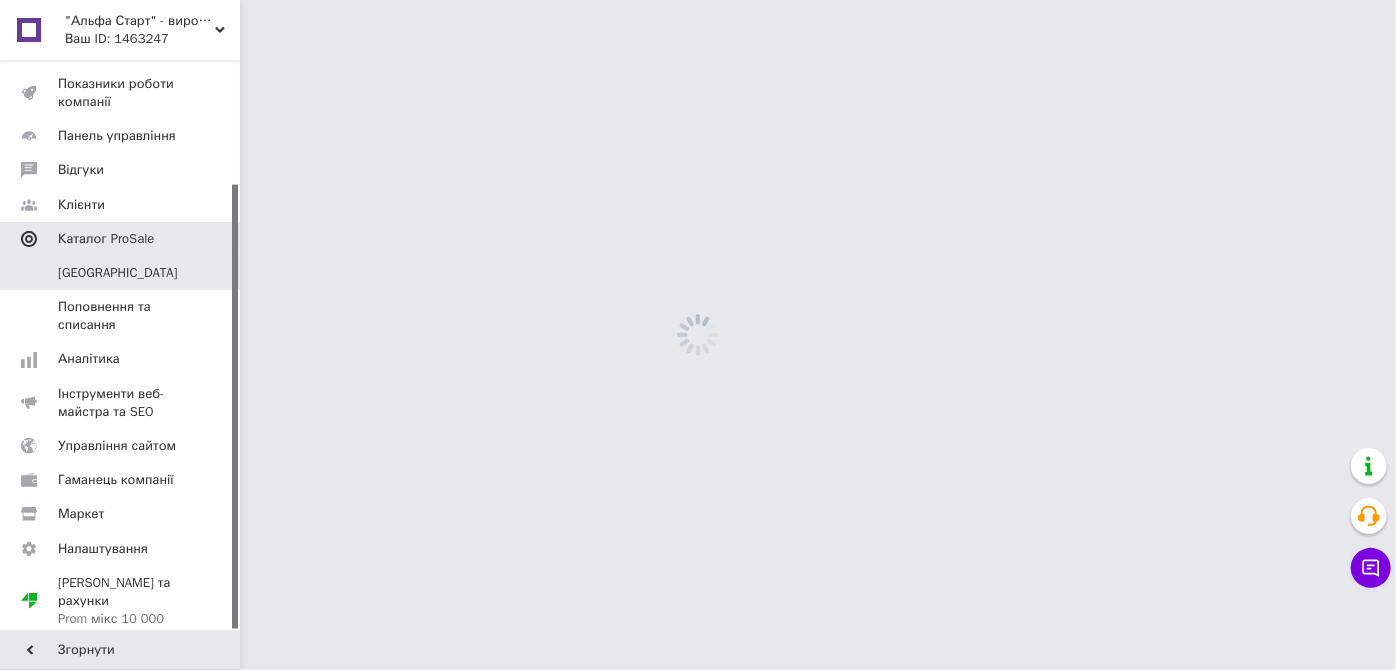 scroll, scrollTop: 158, scrollLeft: 0, axis: vertical 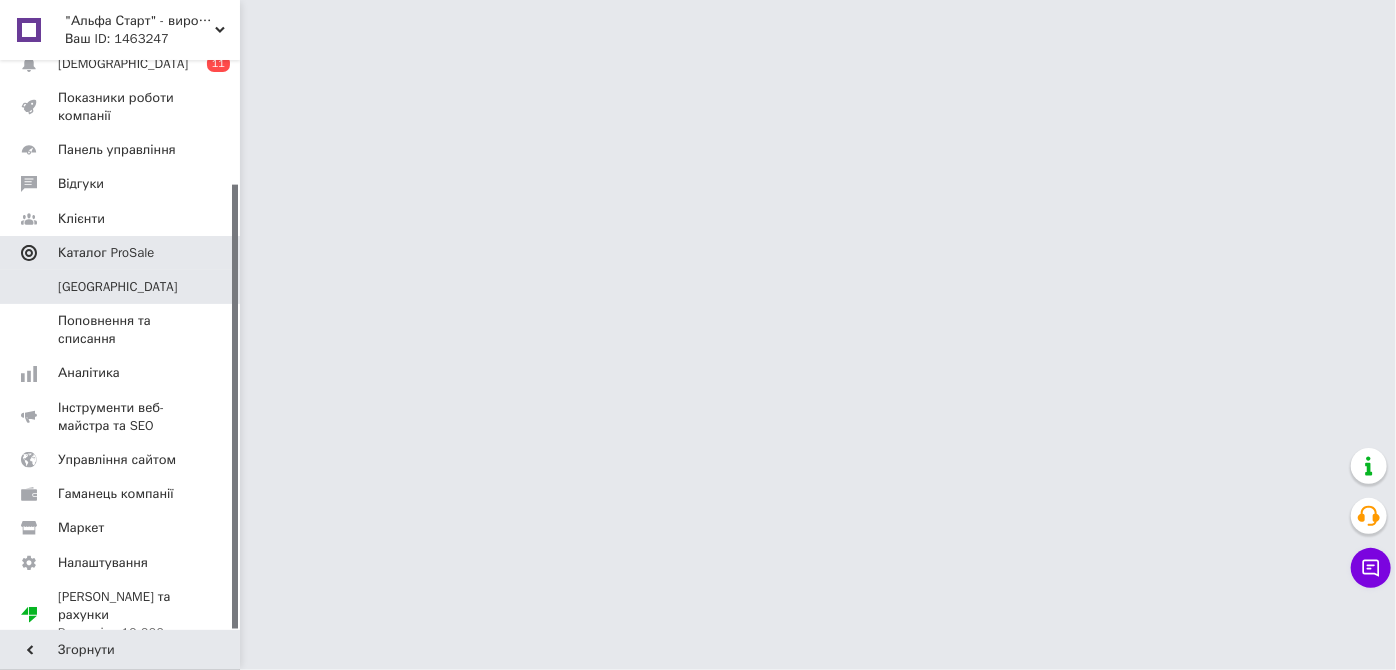 click on "Каталог ProSale" at bounding box center [106, 253] 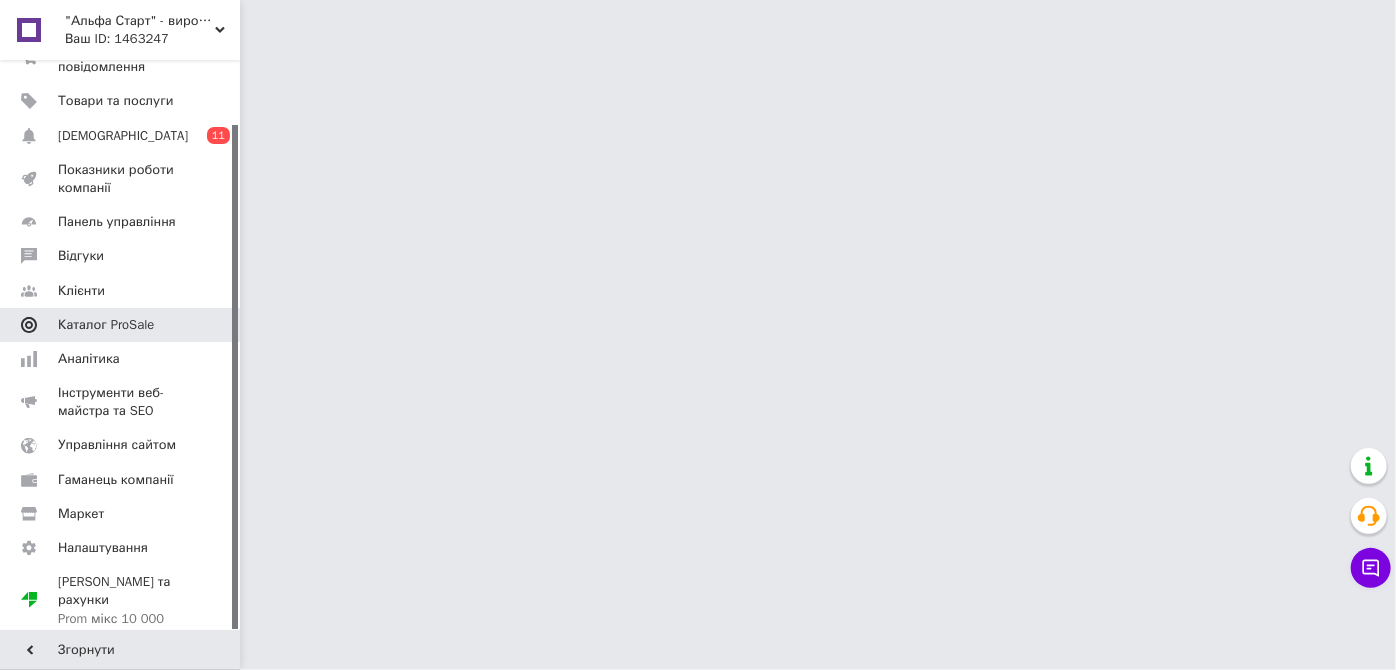 scroll, scrollTop: 72, scrollLeft: 0, axis: vertical 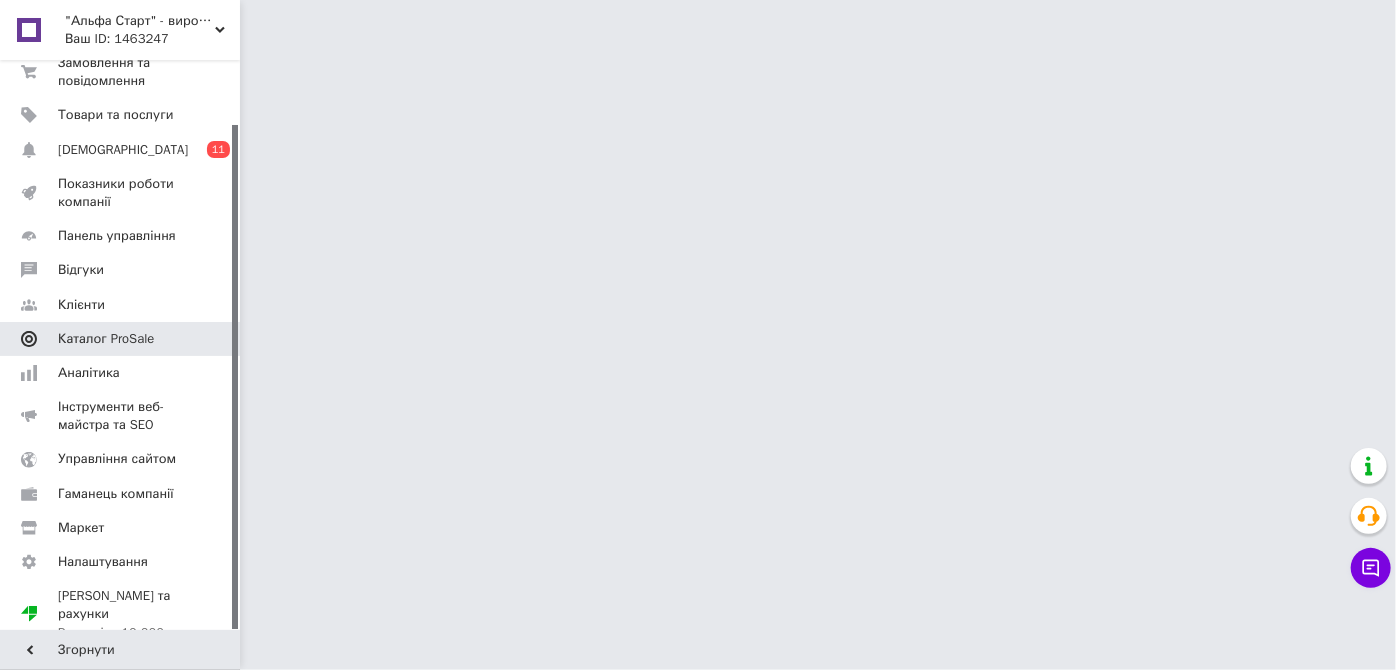 click on "Каталог ProSale" at bounding box center [121, 339] 